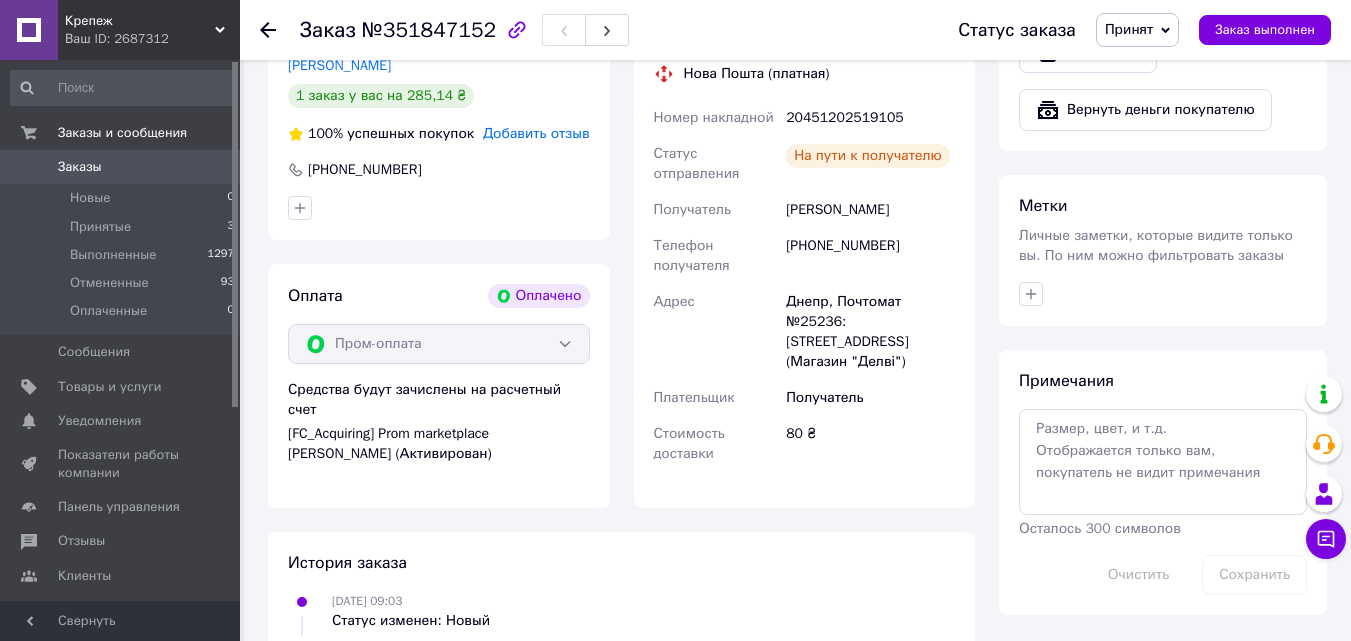 scroll, scrollTop: 900, scrollLeft: 0, axis: vertical 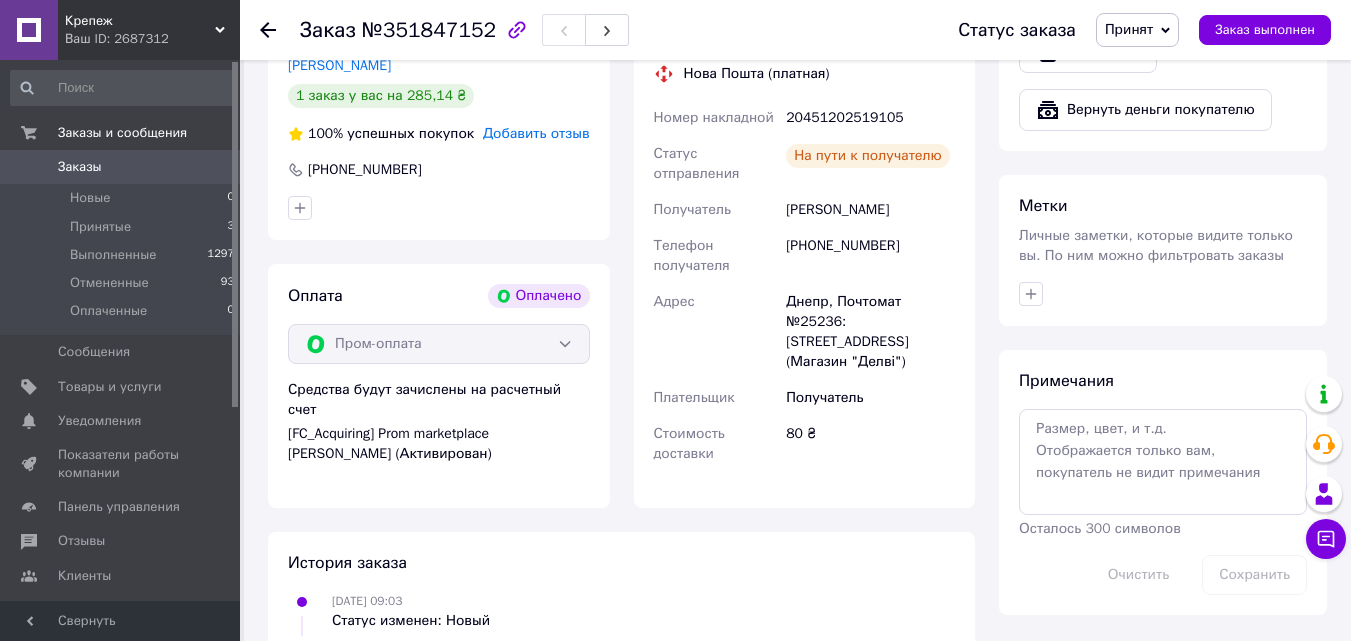 click on "Заказы" at bounding box center (80, 167) 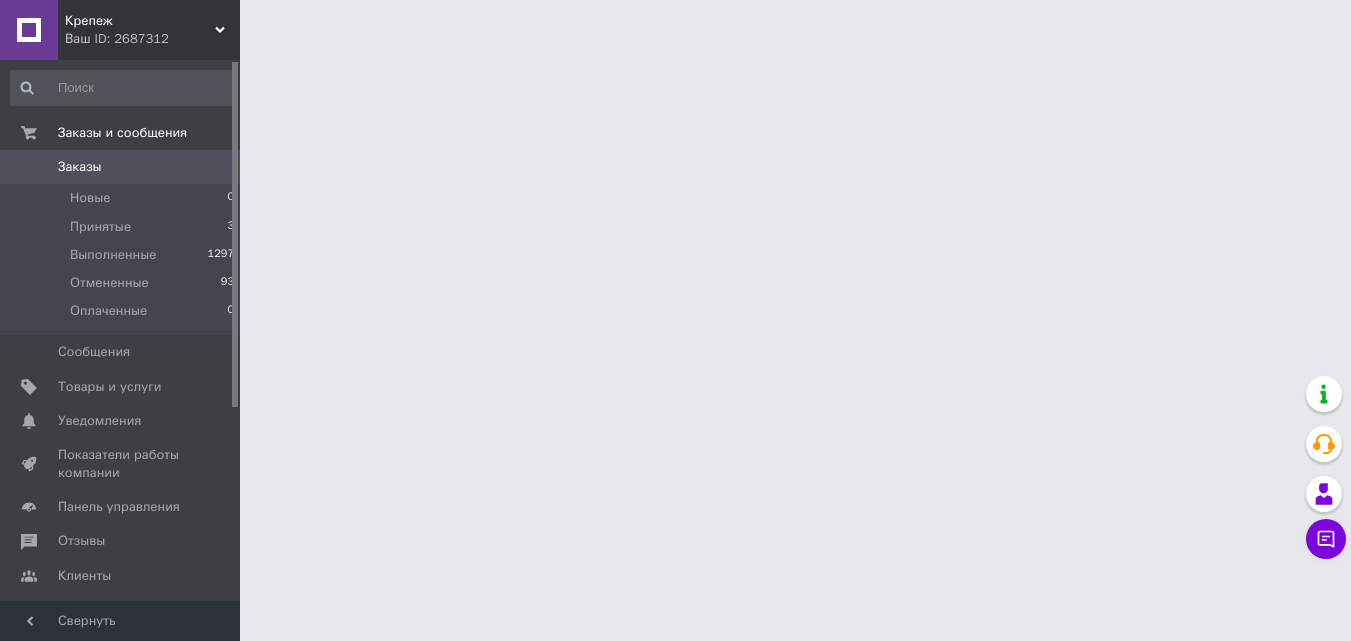 scroll, scrollTop: 0, scrollLeft: 0, axis: both 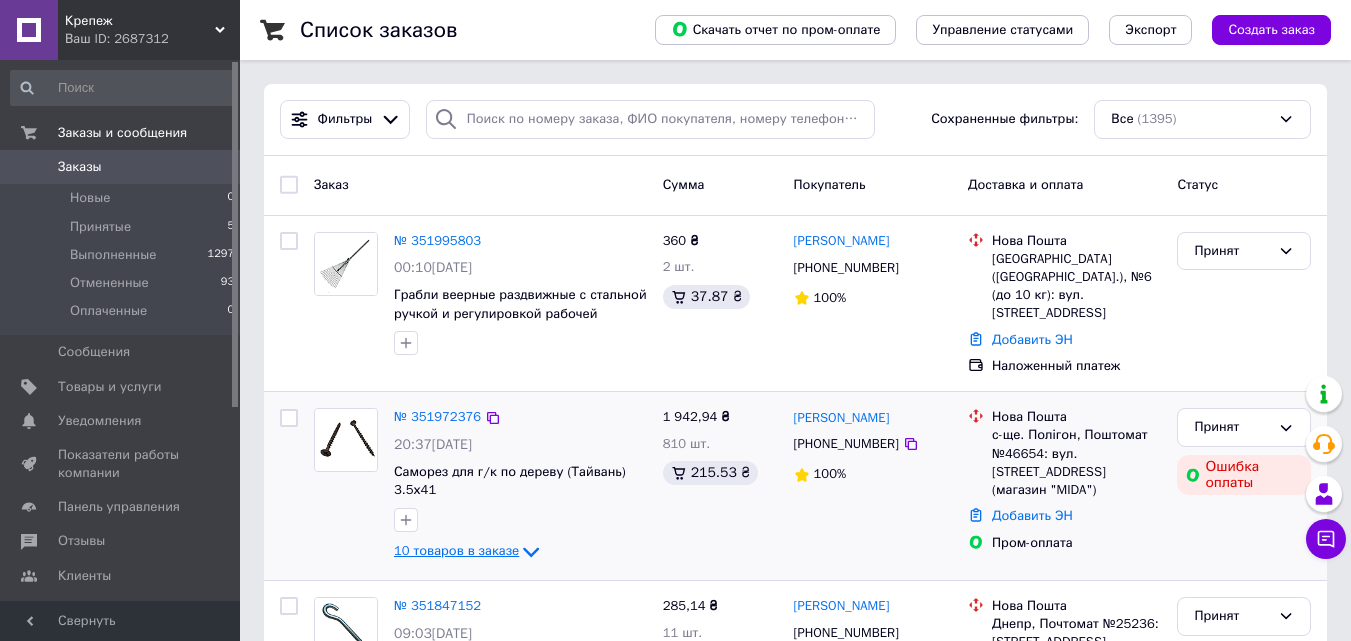 click on "10 товаров в заказе" at bounding box center [456, 551] 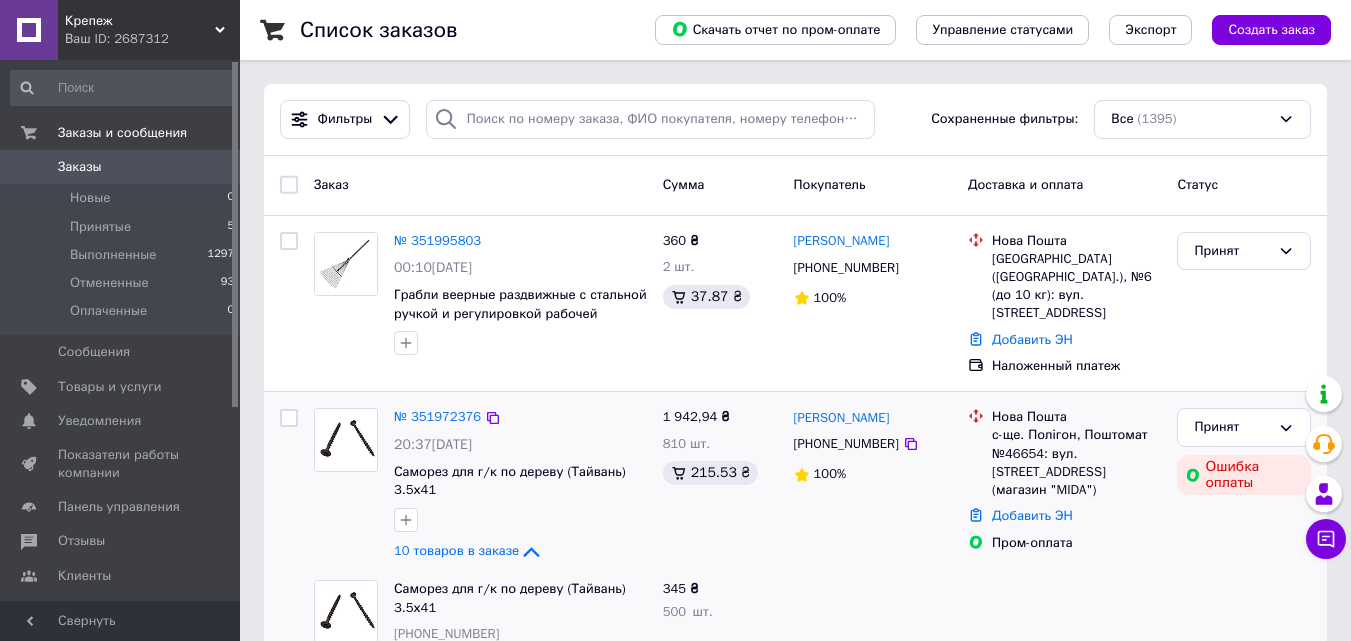 scroll, scrollTop: 400, scrollLeft: 0, axis: vertical 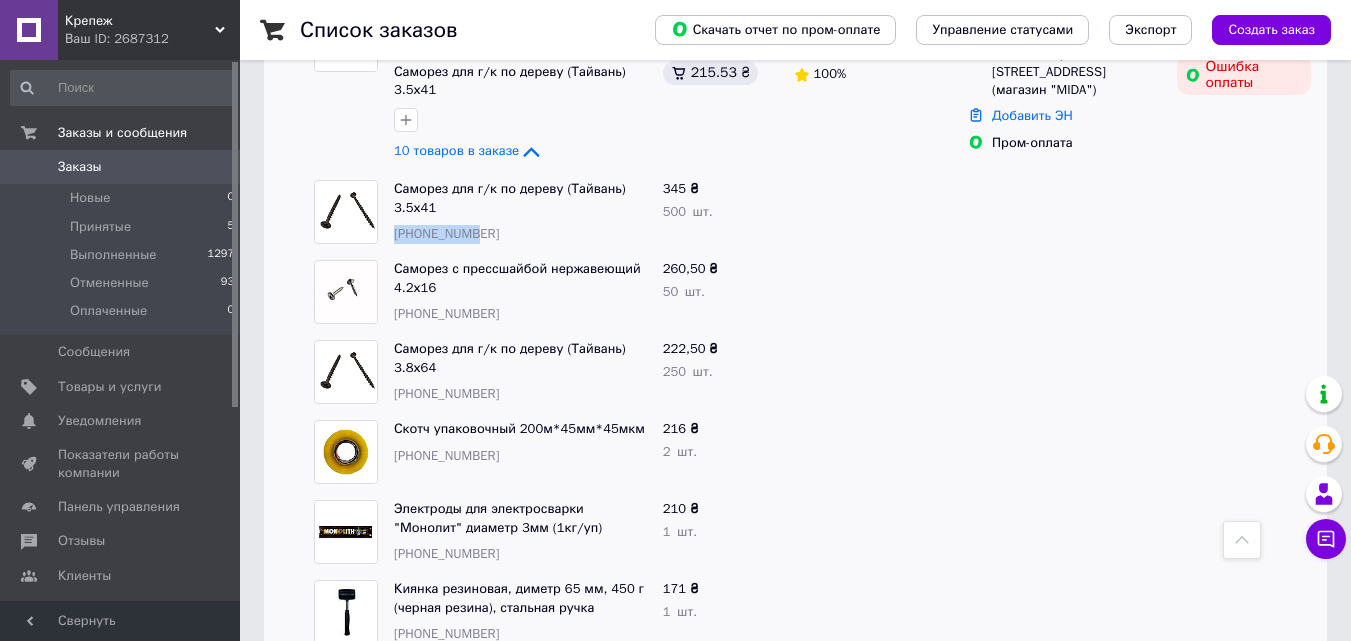 drag, startPoint x: 475, startPoint y: 220, endPoint x: 397, endPoint y: 213, distance: 78.31347 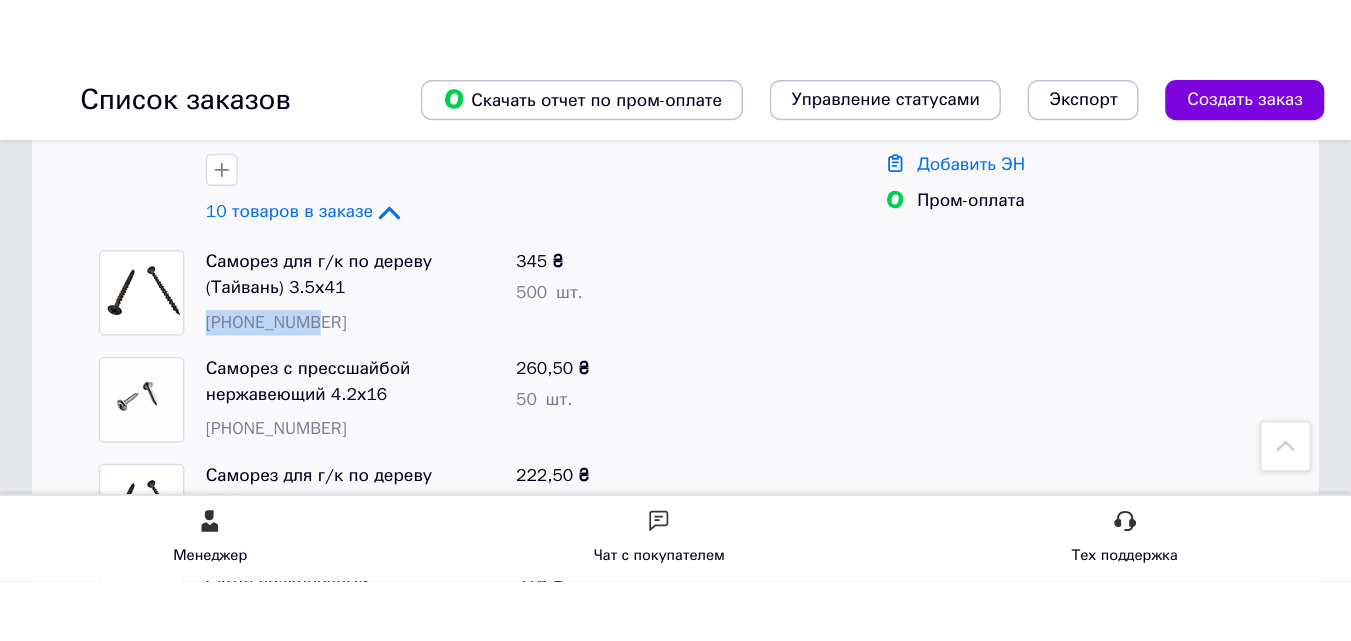 scroll, scrollTop: 400, scrollLeft: 0, axis: vertical 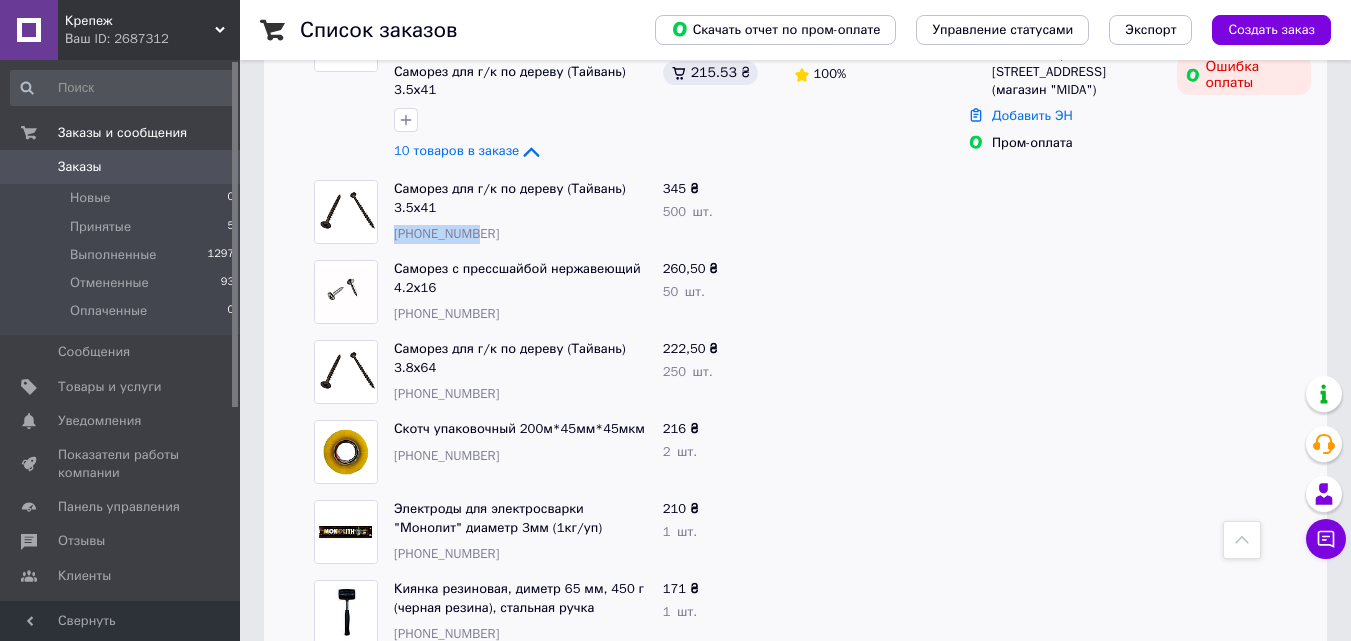 copy on "090-020-006" 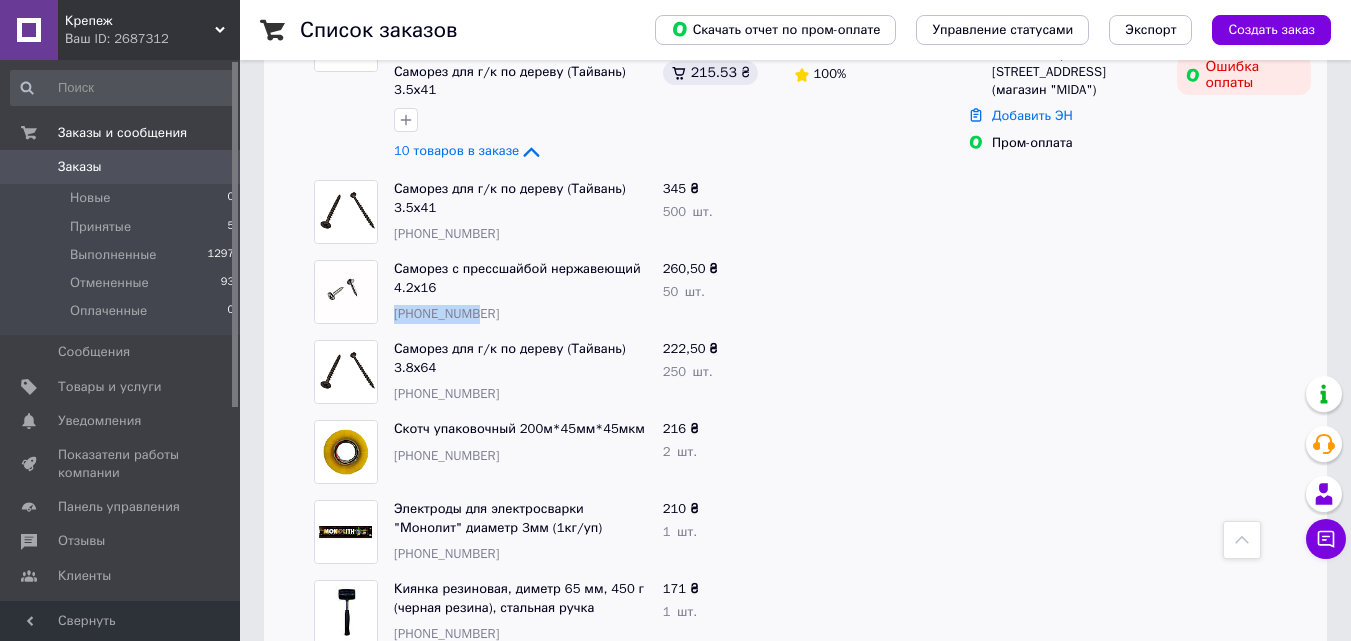 drag, startPoint x: 472, startPoint y: 292, endPoint x: 393, endPoint y: 292, distance: 79 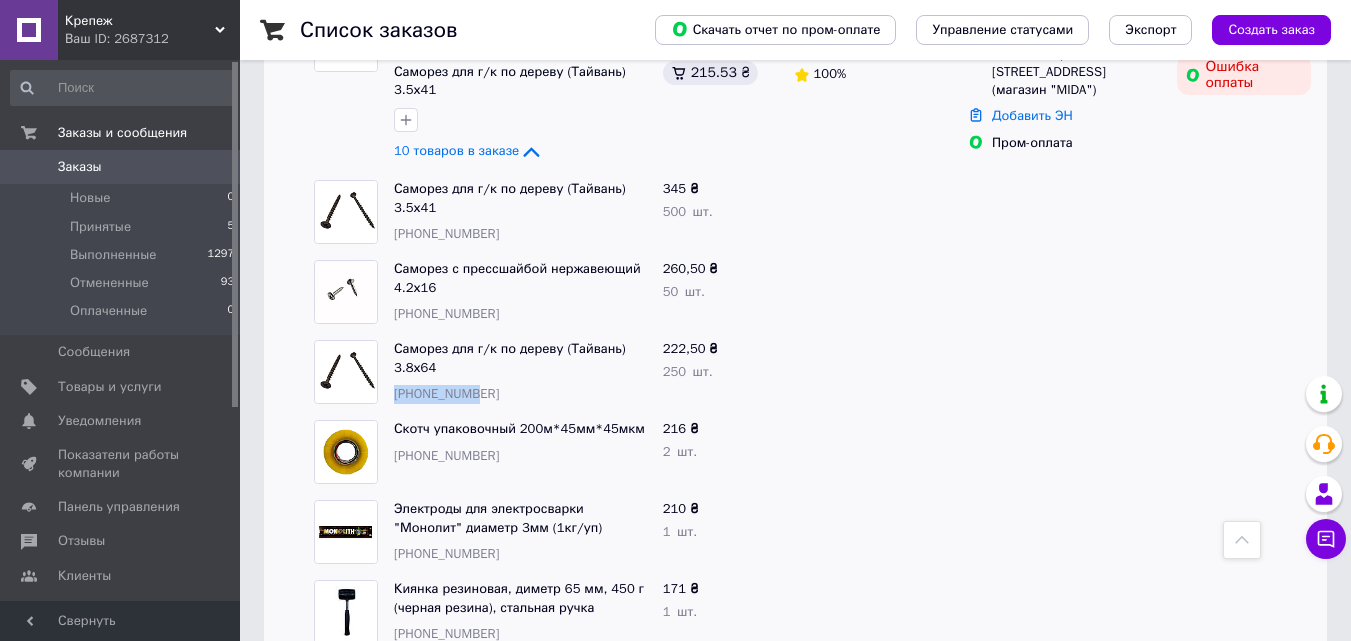 drag, startPoint x: 472, startPoint y: 368, endPoint x: 395, endPoint y: 375, distance: 77.31753 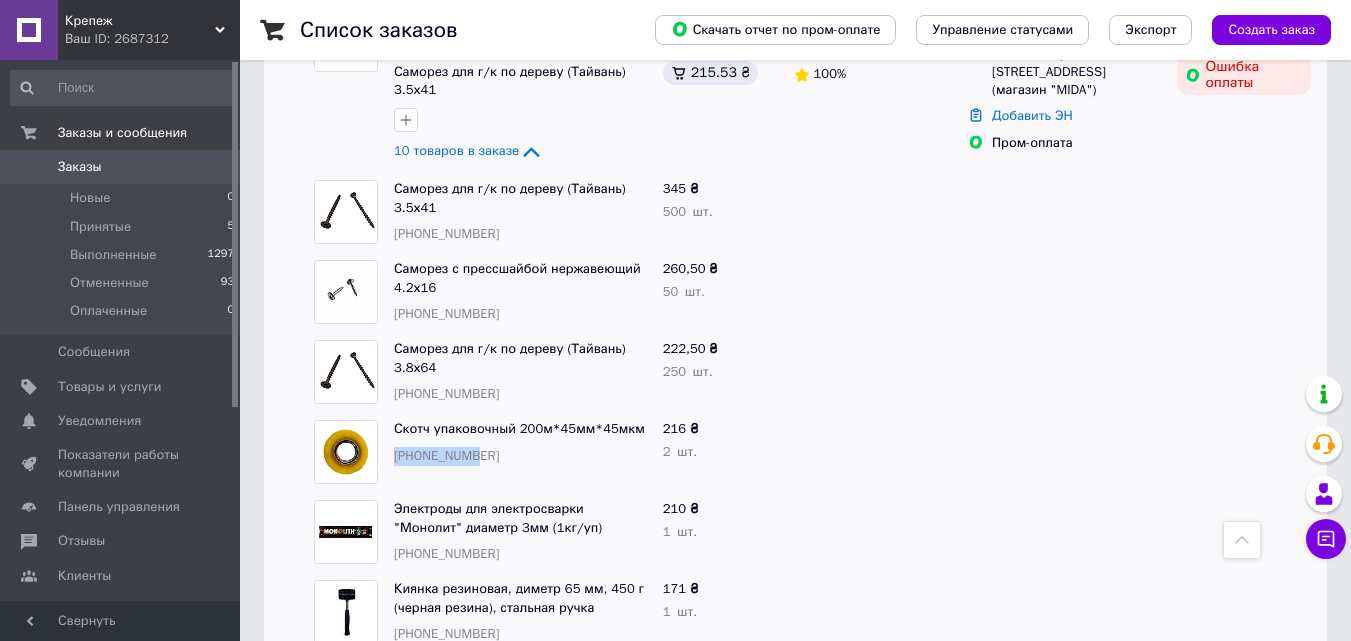 drag, startPoint x: 472, startPoint y: 437, endPoint x: 393, endPoint y: 432, distance: 79.15807 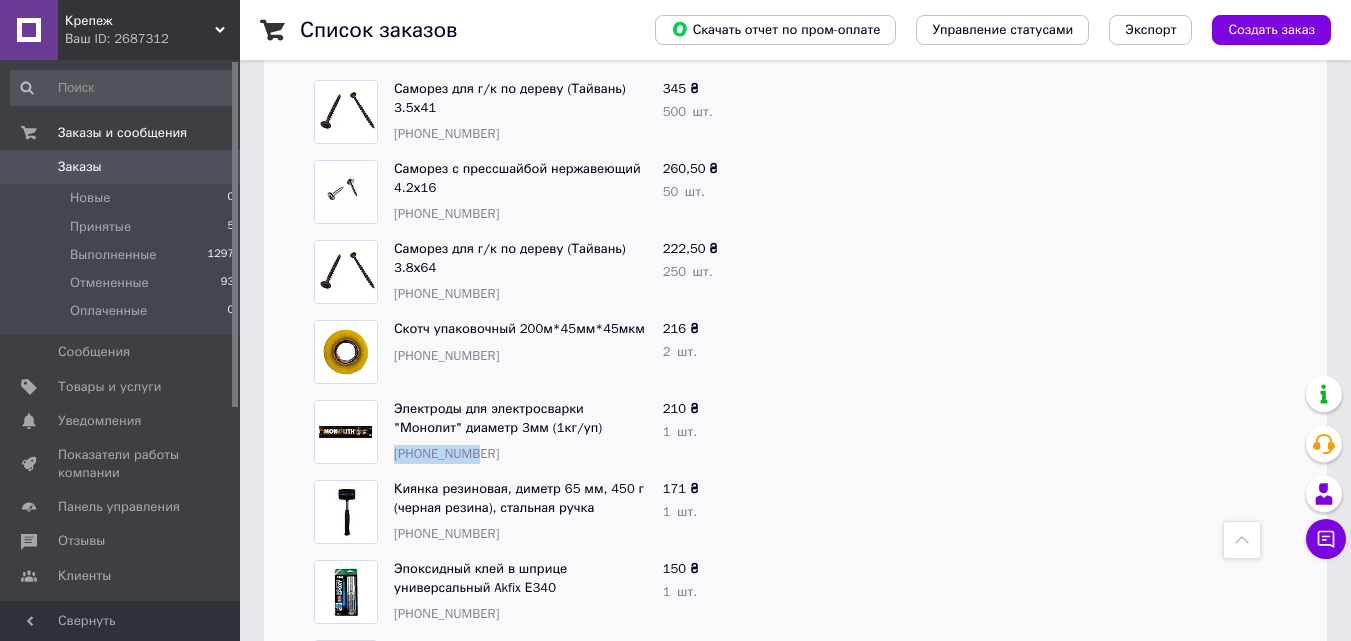drag, startPoint x: 473, startPoint y: 436, endPoint x: 394, endPoint y: 437, distance: 79.00633 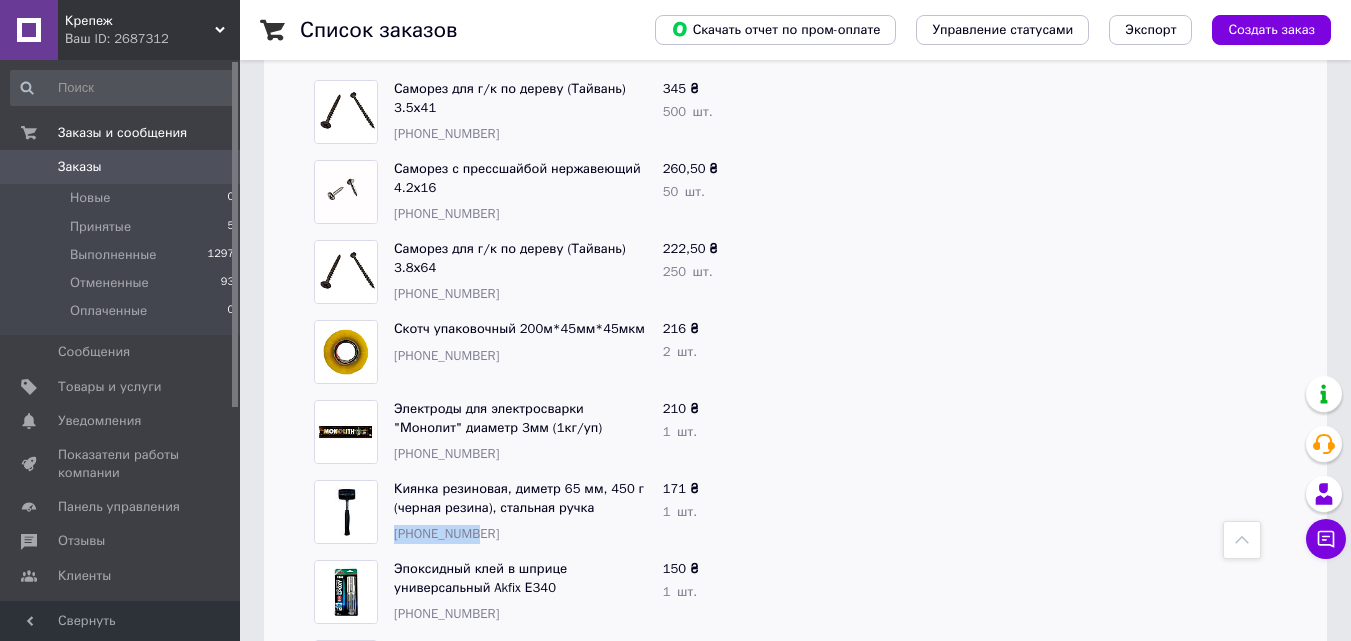 drag, startPoint x: 474, startPoint y: 519, endPoint x: 396, endPoint y: 522, distance: 78.05767 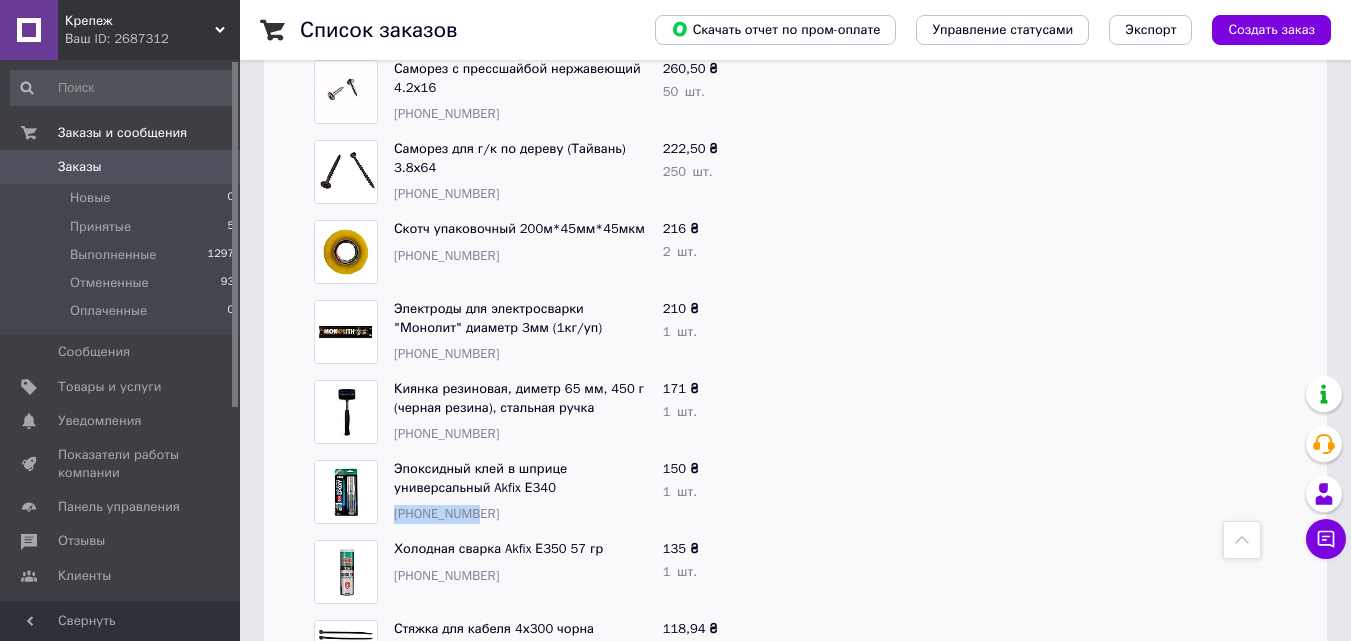 drag, startPoint x: 477, startPoint y: 494, endPoint x: 395, endPoint y: 498, distance: 82.0975 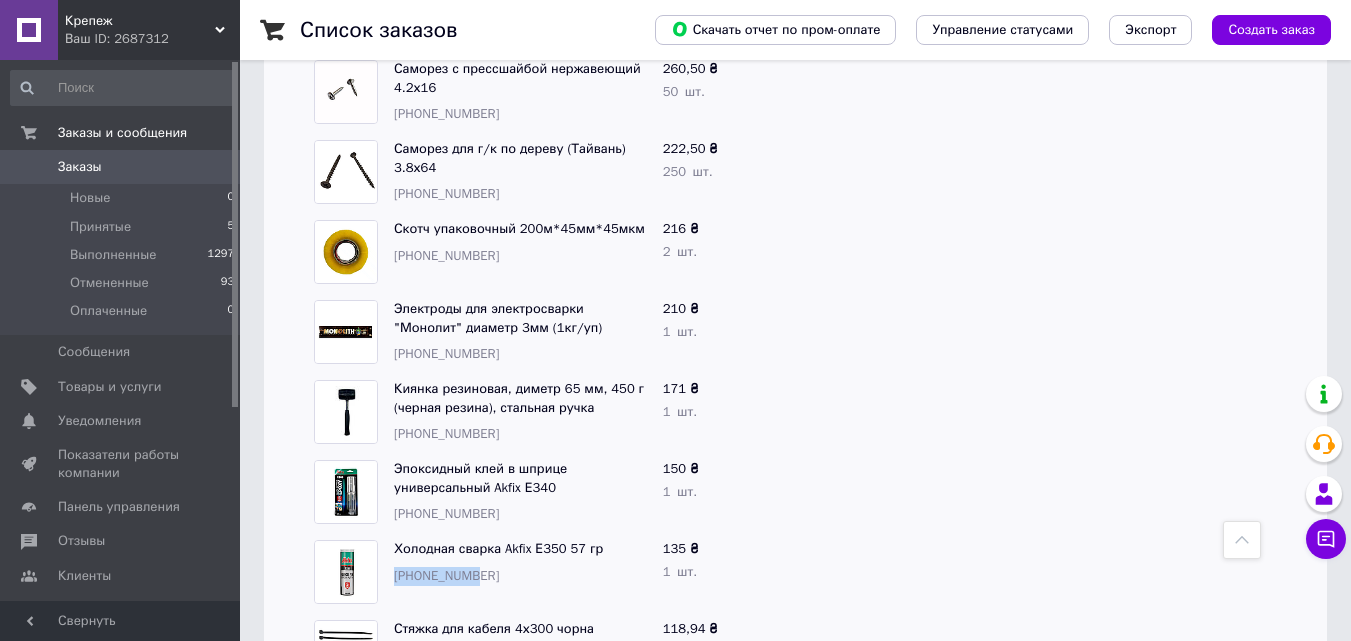 drag, startPoint x: 472, startPoint y: 558, endPoint x: 393, endPoint y: 559, distance: 79.00633 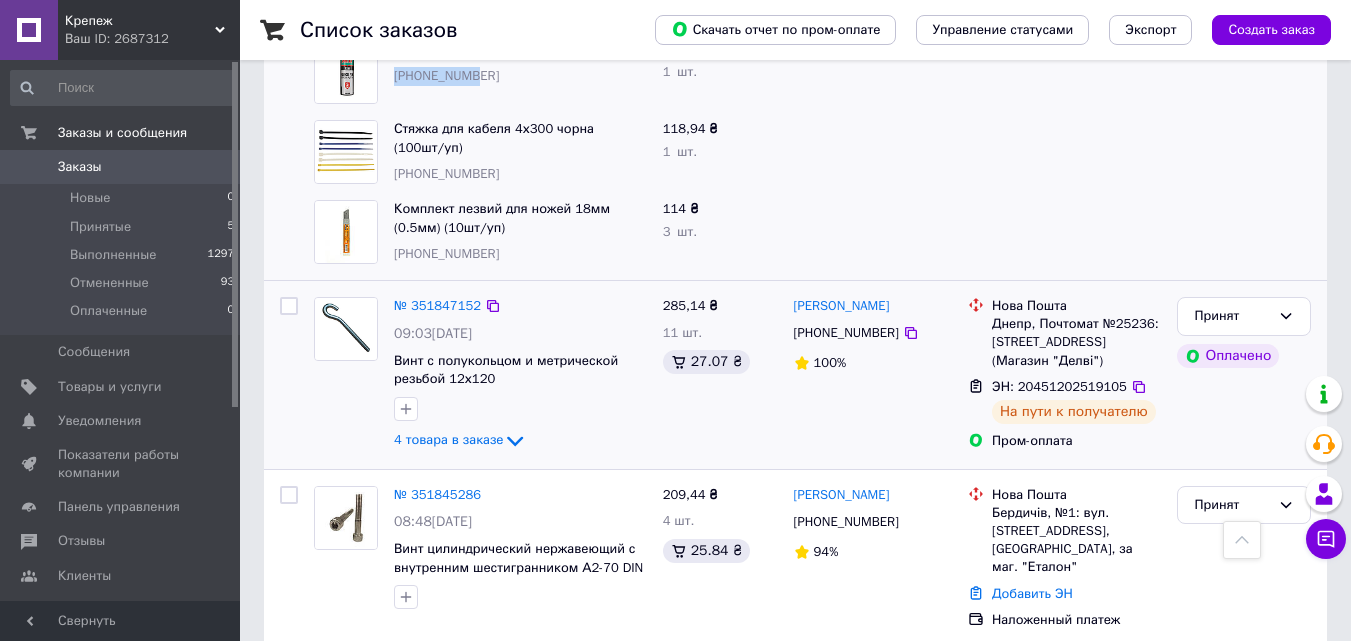 scroll, scrollTop: 1000, scrollLeft: 0, axis: vertical 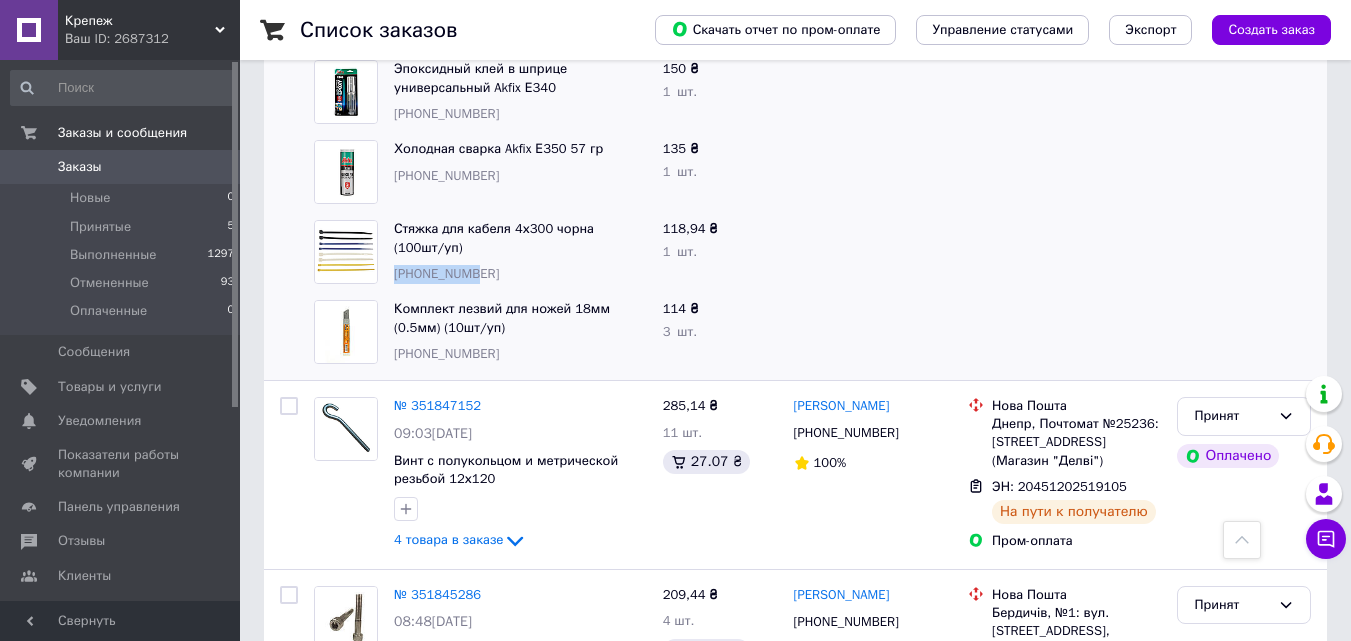 drag, startPoint x: 468, startPoint y: 246, endPoint x: 396, endPoint y: 249, distance: 72.06247 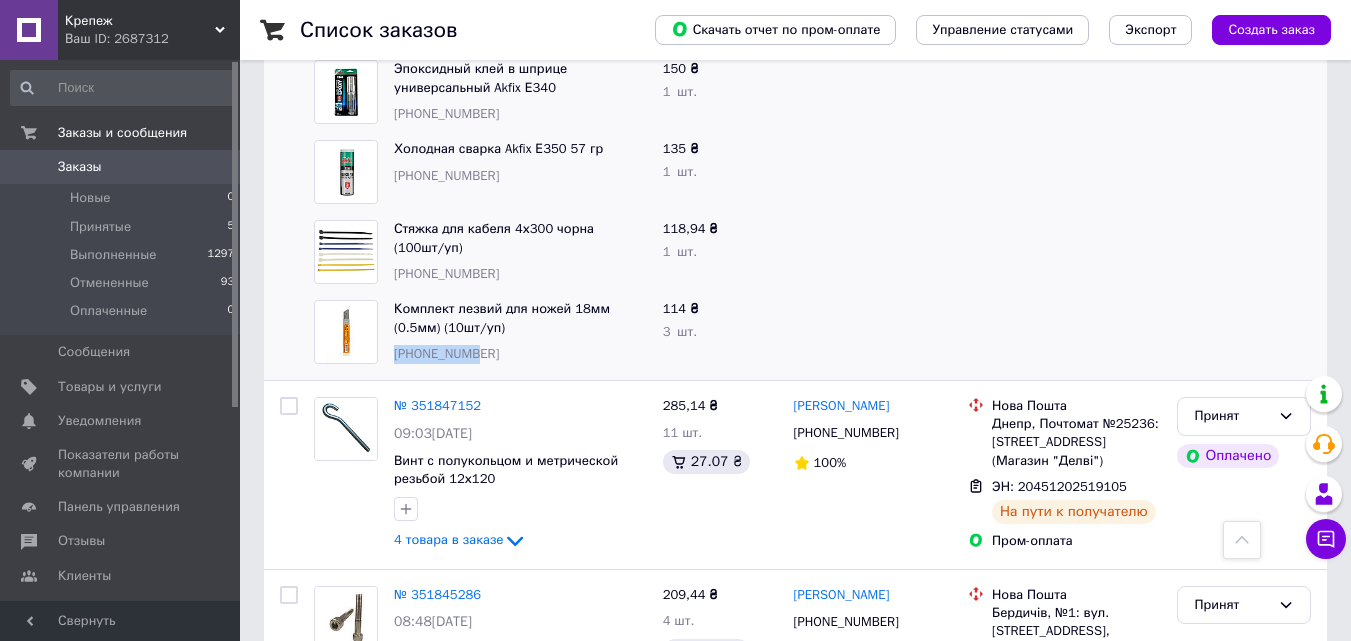 drag, startPoint x: 486, startPoint y: 327, endPoint x: 393, endPoint y: 333, distance: 93.193344 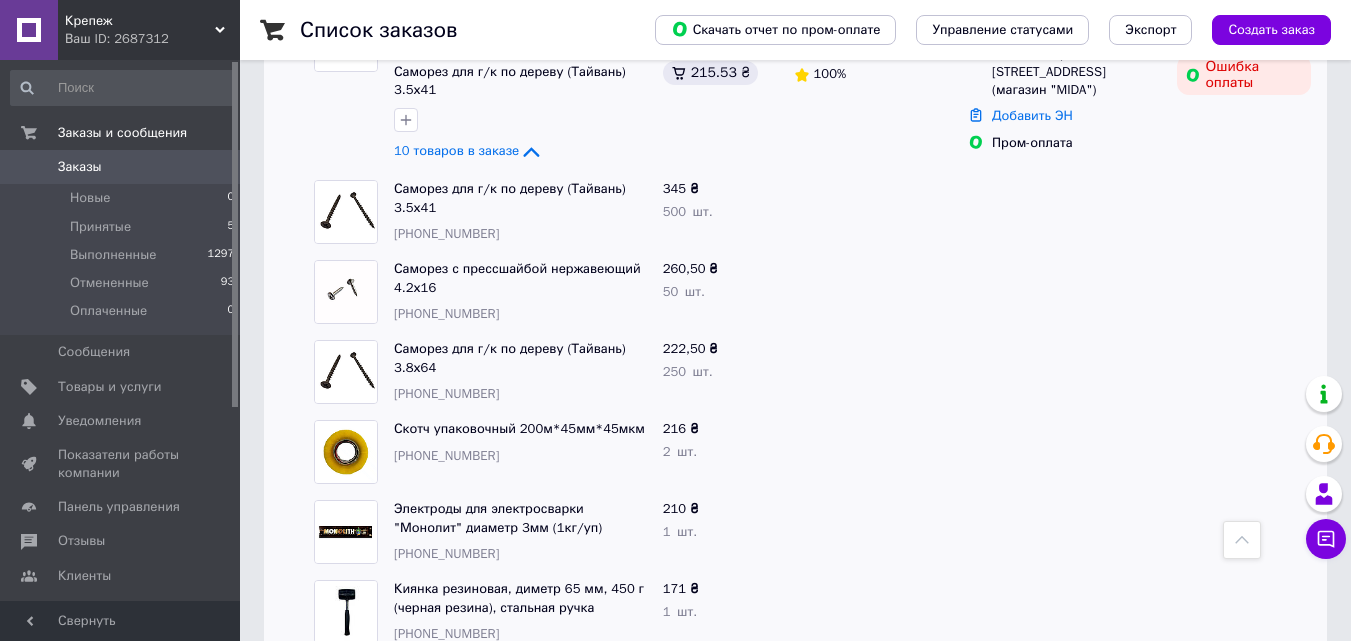 scroll, scrollTop: 300, scrollLeft: 0, axis: vertical 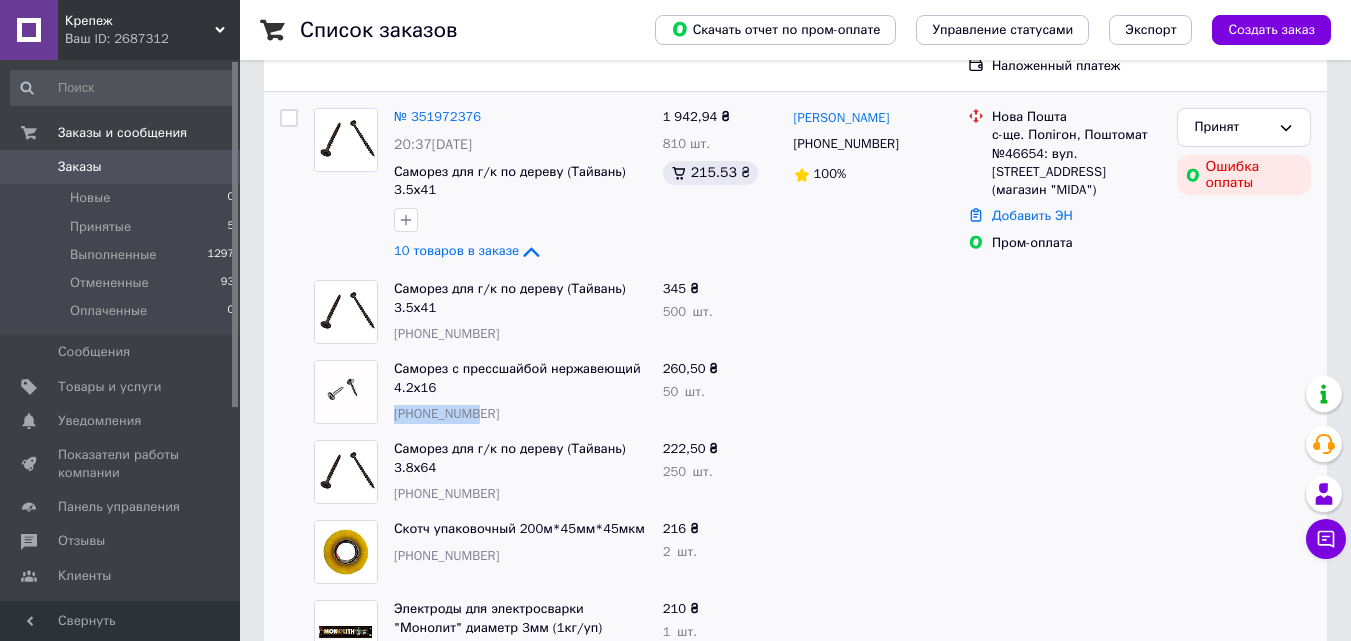 drag, startPoint x: 466, startPoint y: 389, endPoint x: 391, endPoint y: 392, distance: 75.059975 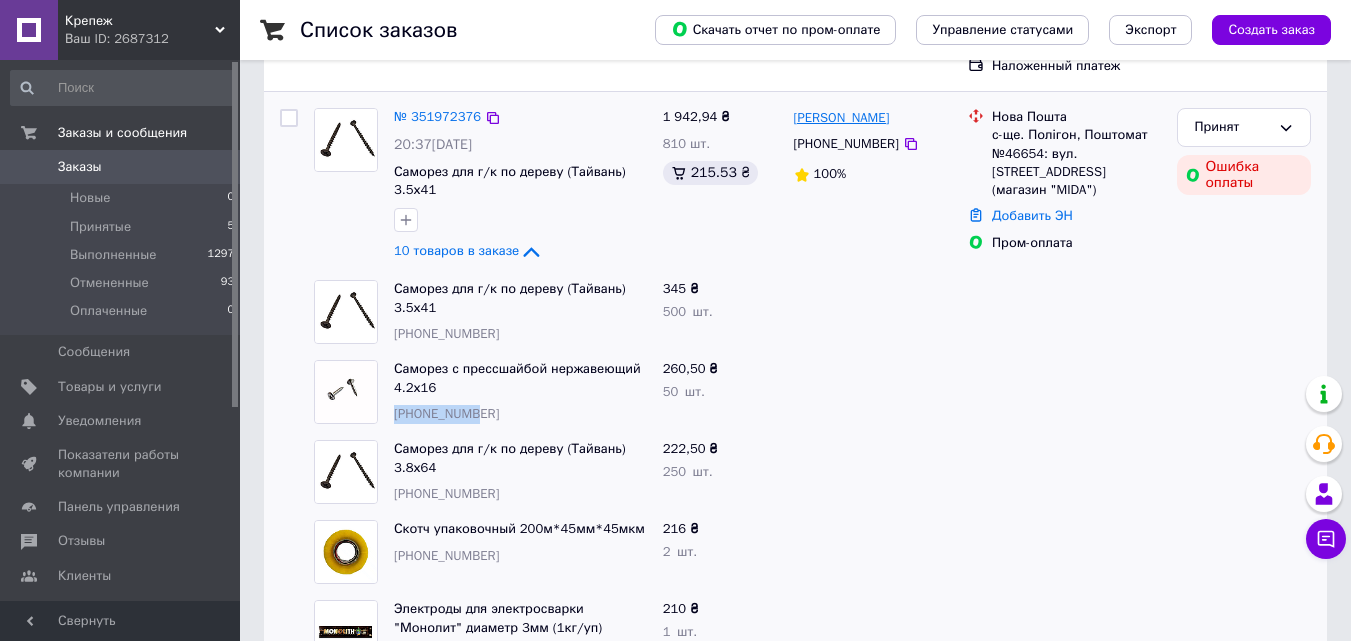 drag, startPoint x: 850, startPoint y: 101, endPoint x: 797, endPoint y: 100, distance: 53.009434 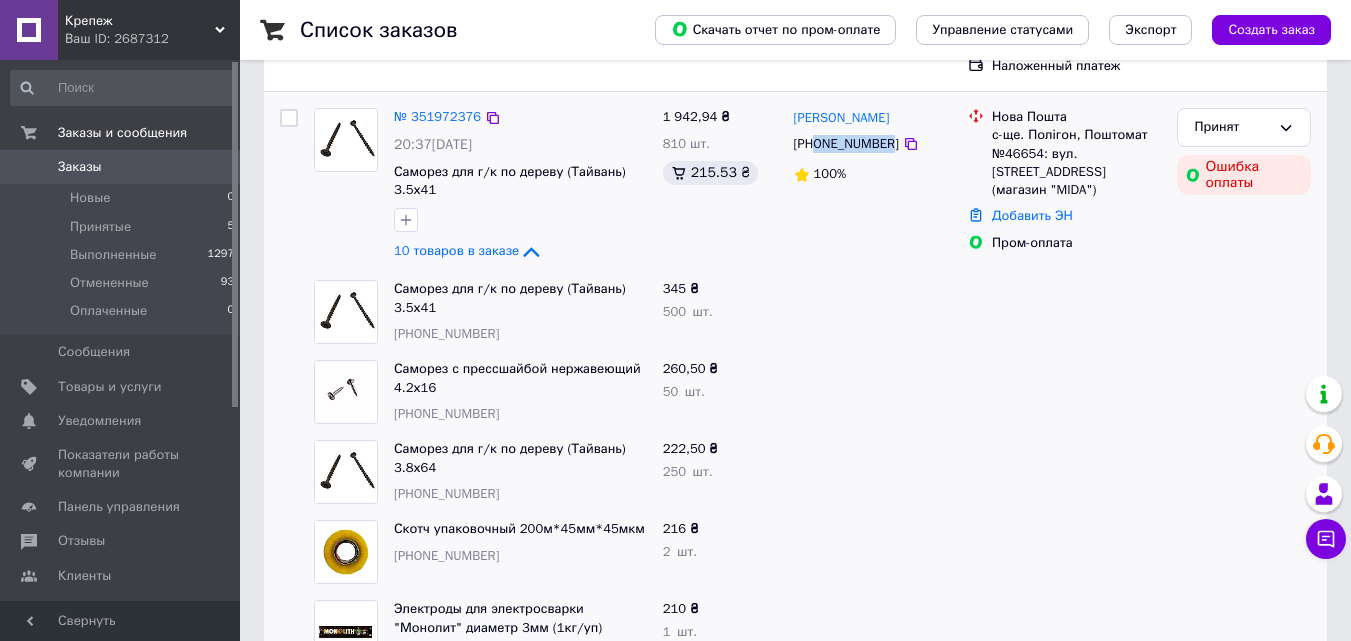 drag, startPoint x: 886, startPoint y: 123, endPoint x: 814, endPoint y: 127, distance: 72.11102 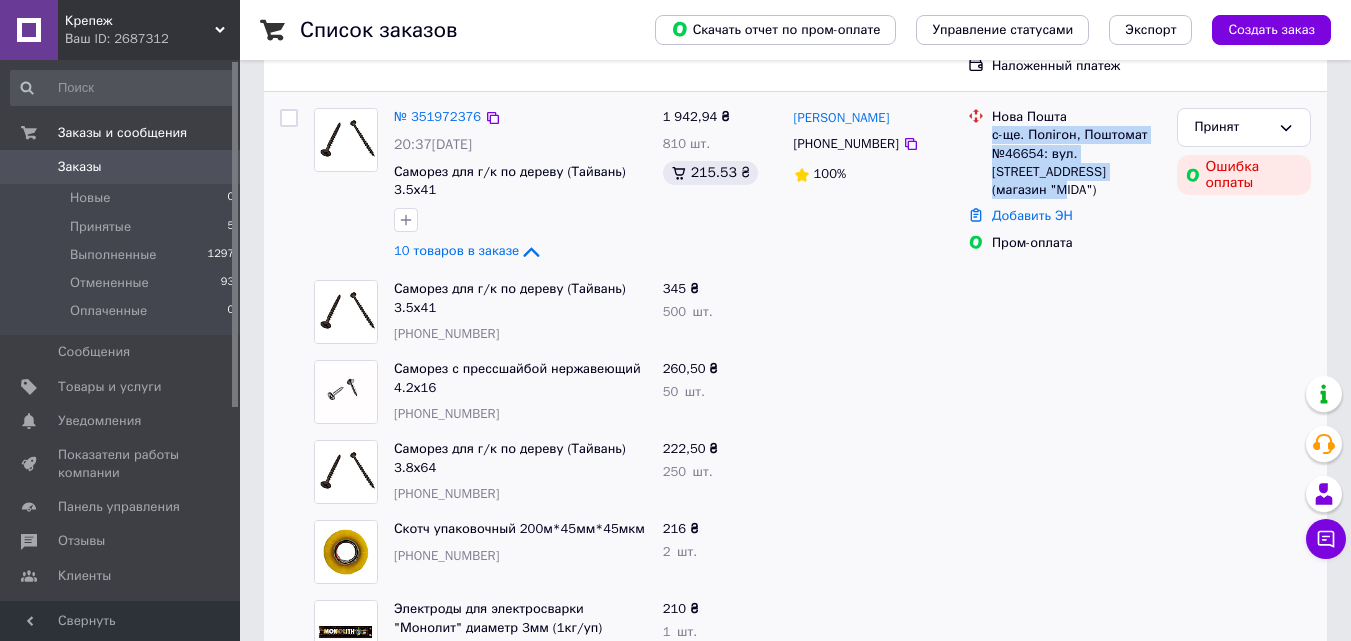 drag, startPoint x: 991, startPoint y: 117, endPoint x: 1096, endPoint y: 151, distance: 110.36757 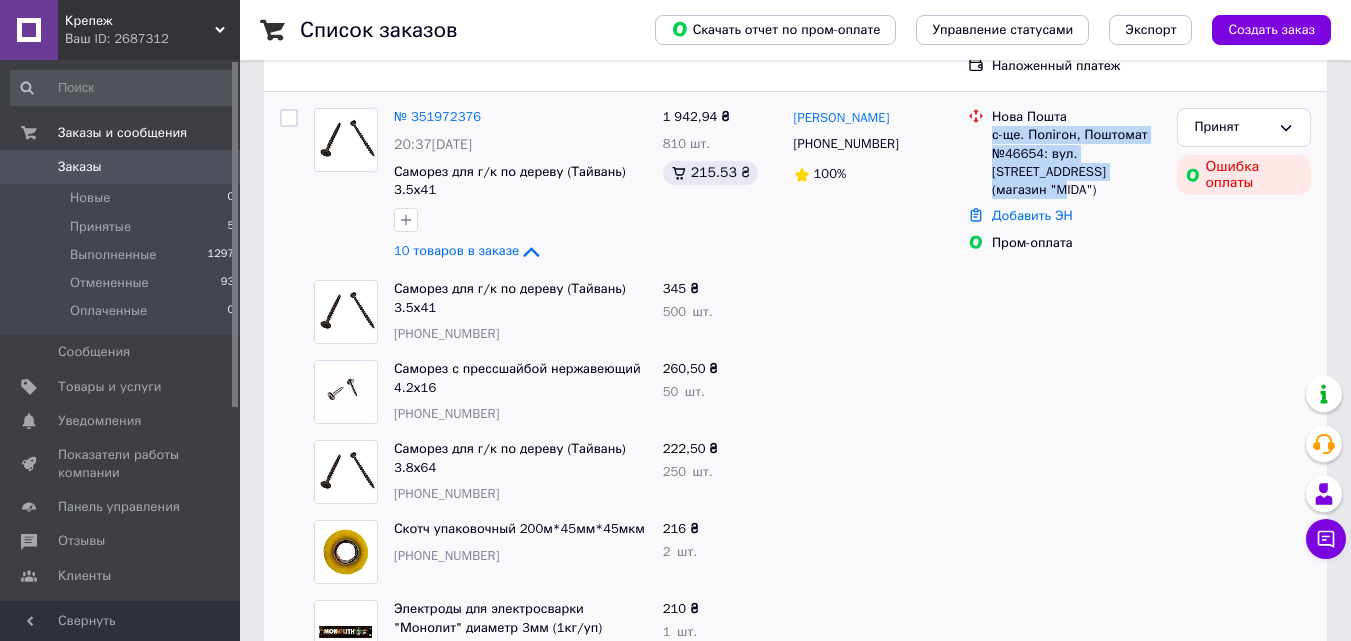 scroll, scrollTop: 0, scrollLeft: 0, axis: both 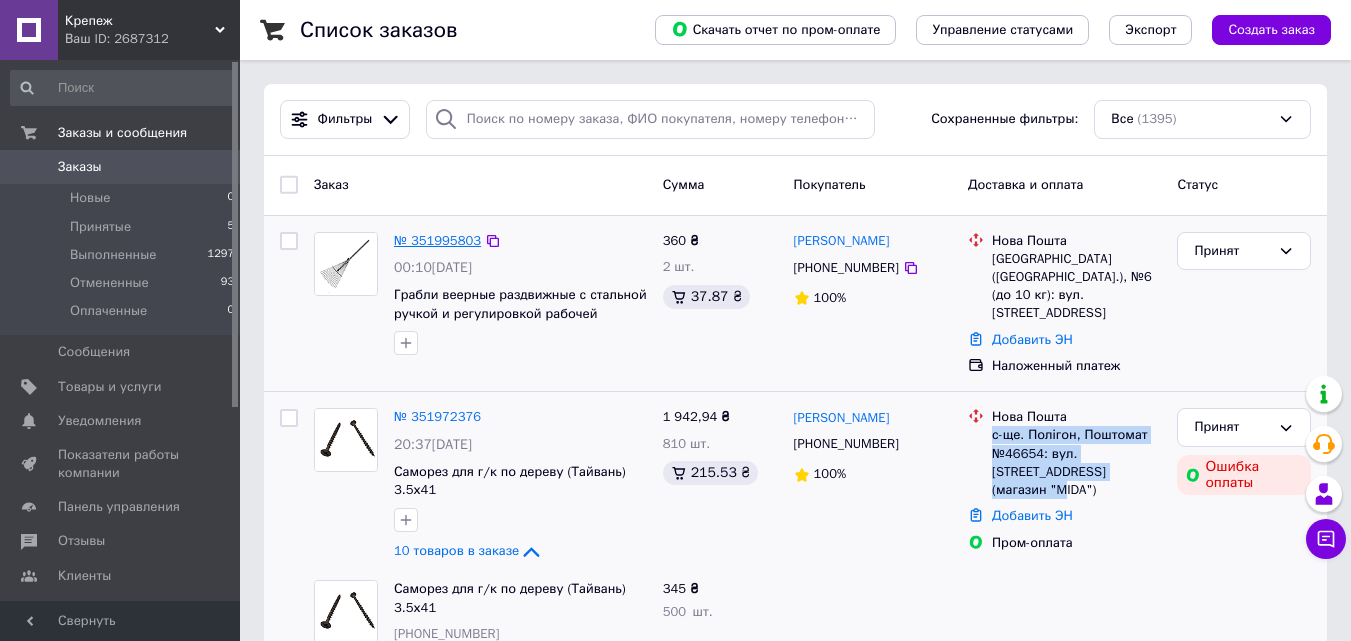 click on "№ 351995803" at bounding box center [437, 240] 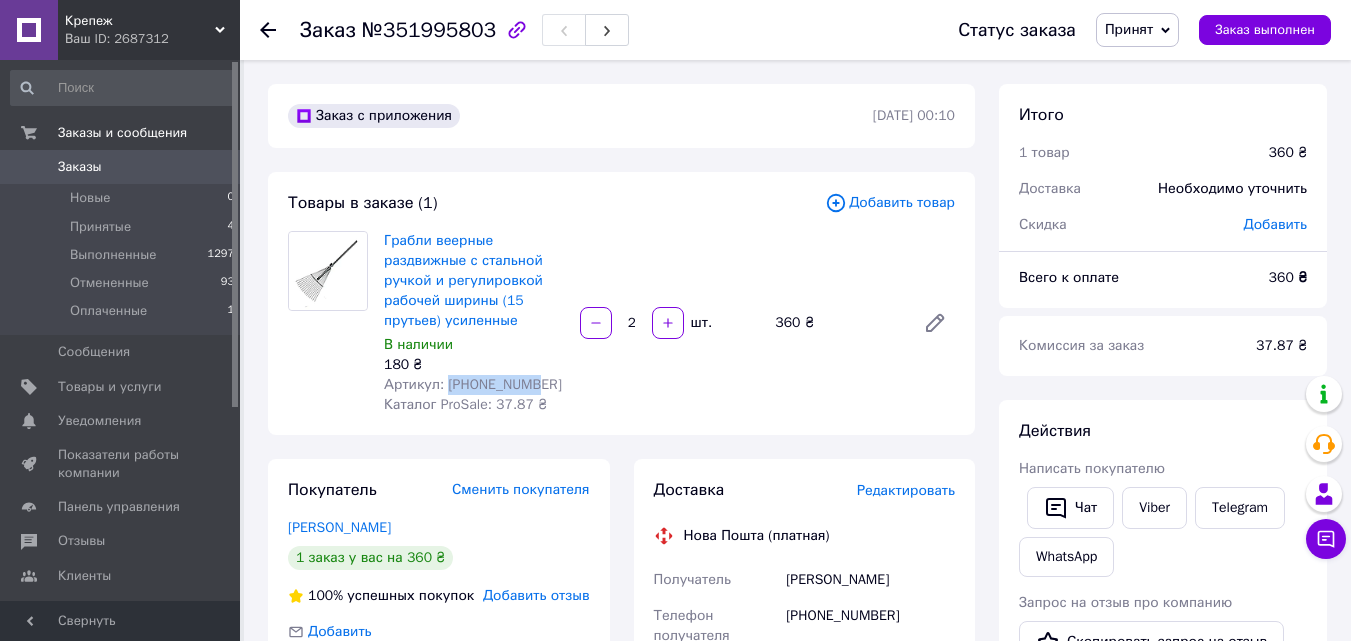 drag, startPoint x: 530, startPoint y: 381, endPoint x: 444, endPoint y: 385, distance: 86.09297 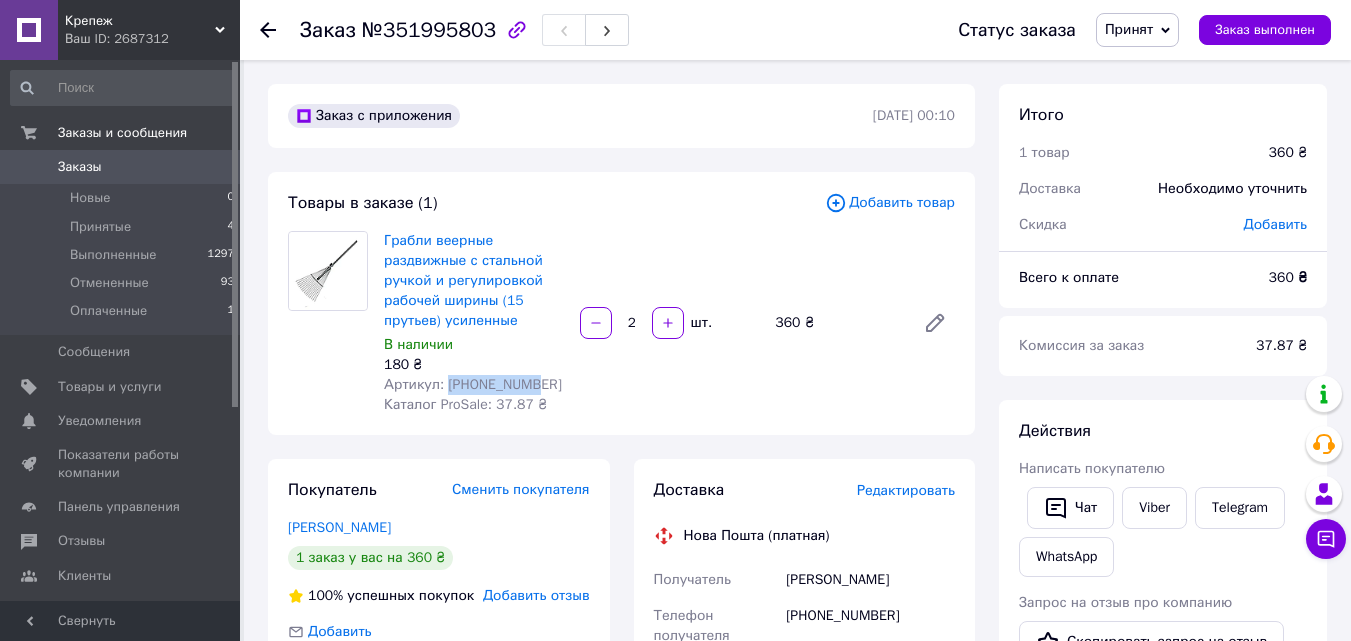scroll, scrollTop: 100, scrollLeft: 0, axis: vertical 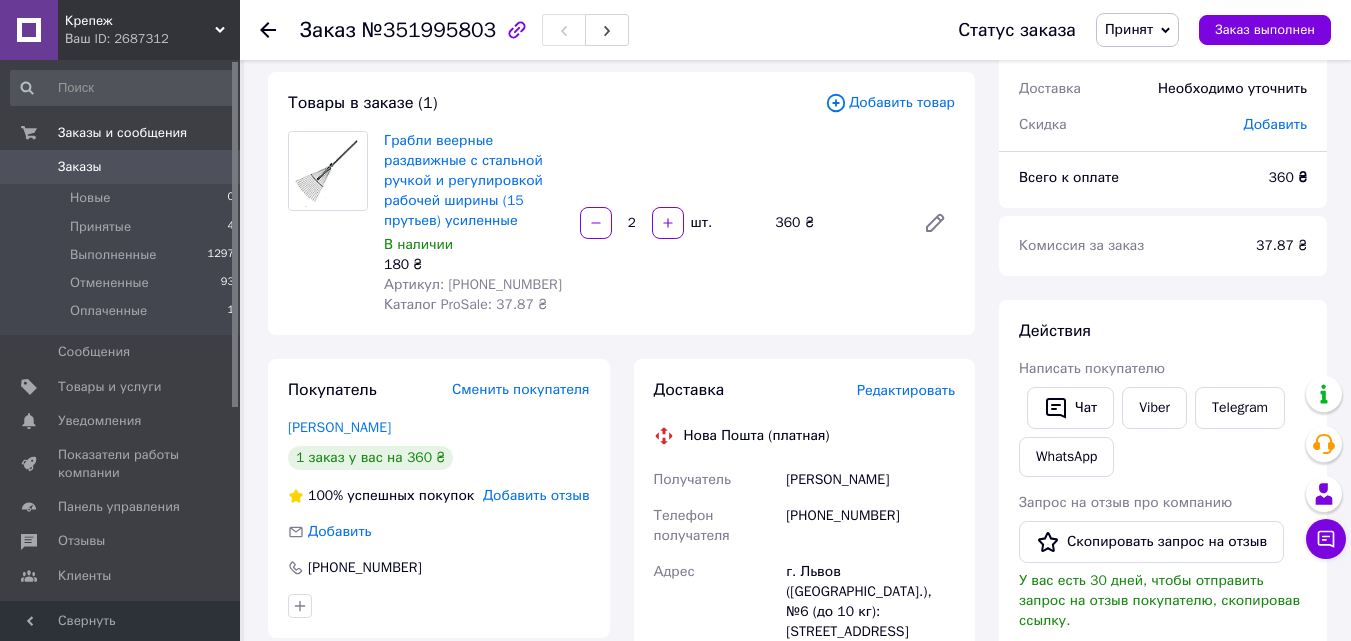 click 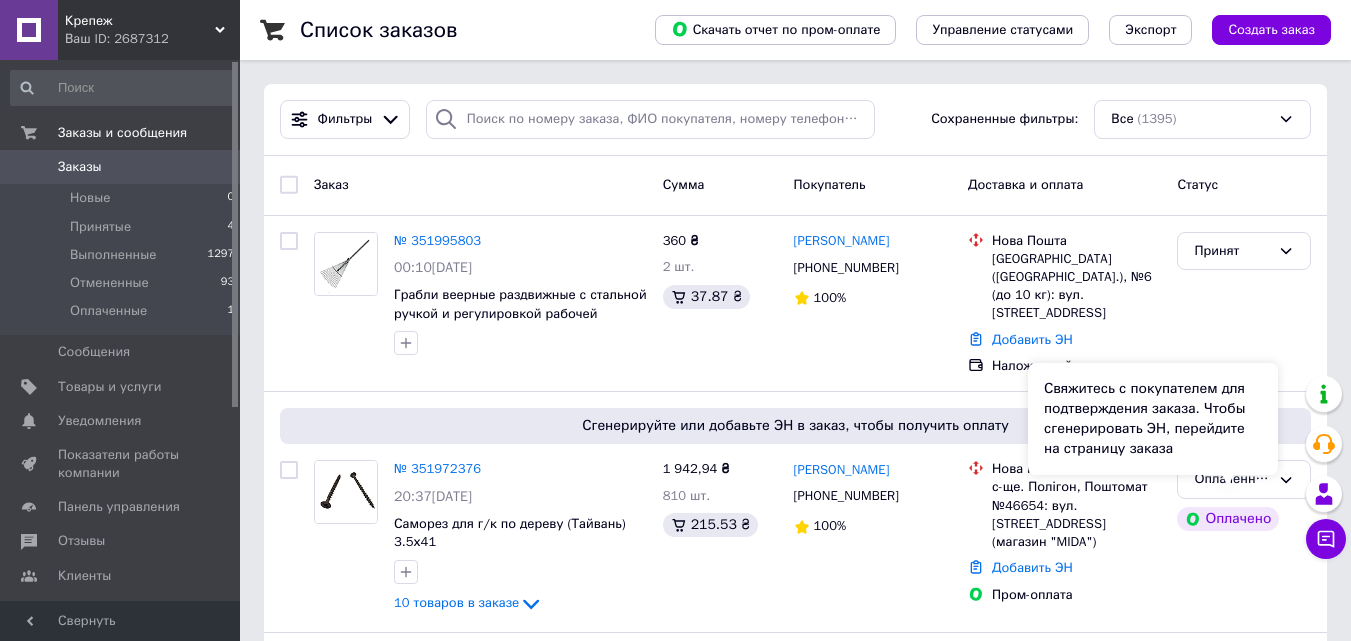 click on "Свяжитесь с покупателем для подтверждения заказа.
Чтобы сгенерировать ЭН, перейдите на страницу заказа" at bounding box center (1153, 419) 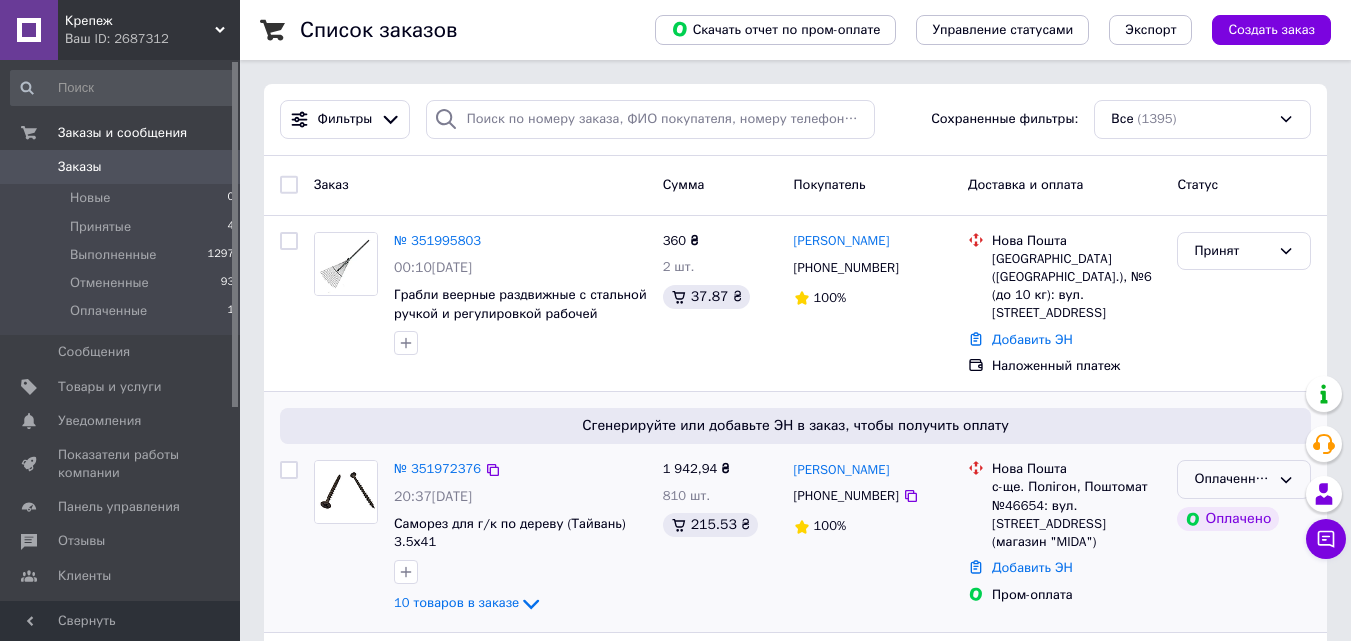 click on "Оплаченный" at bounding box center [1244, 479] 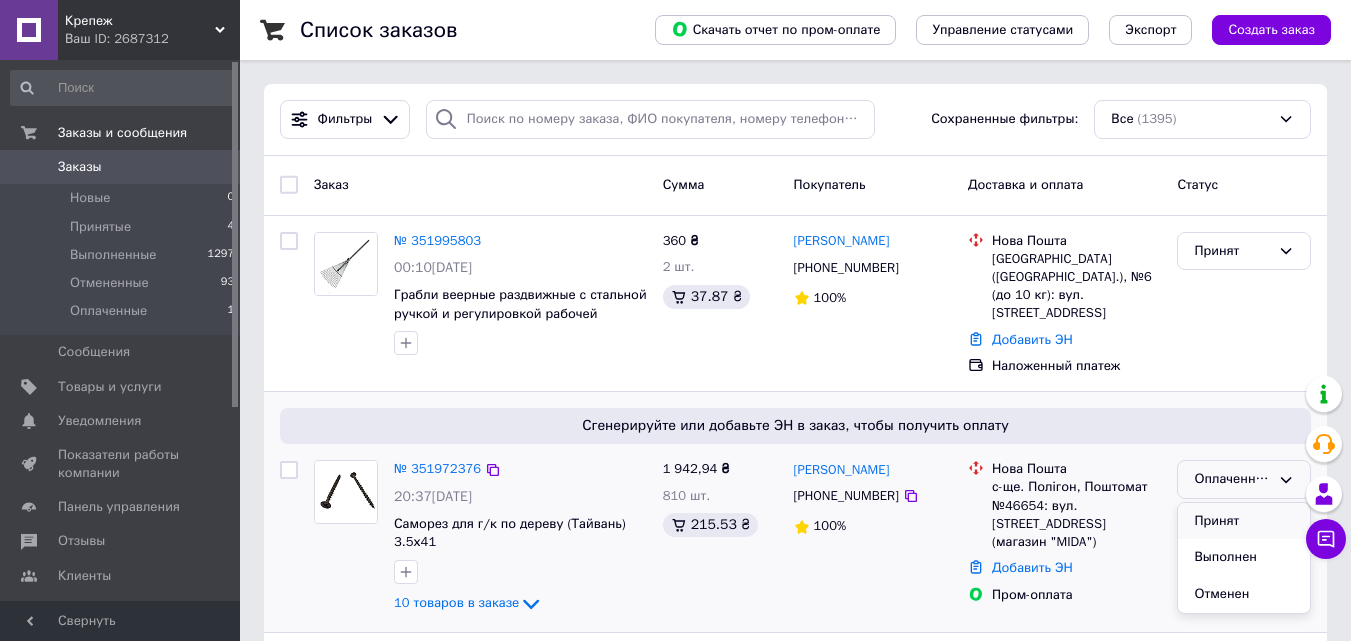click on "Принят" at bounding box center (1244, 521) 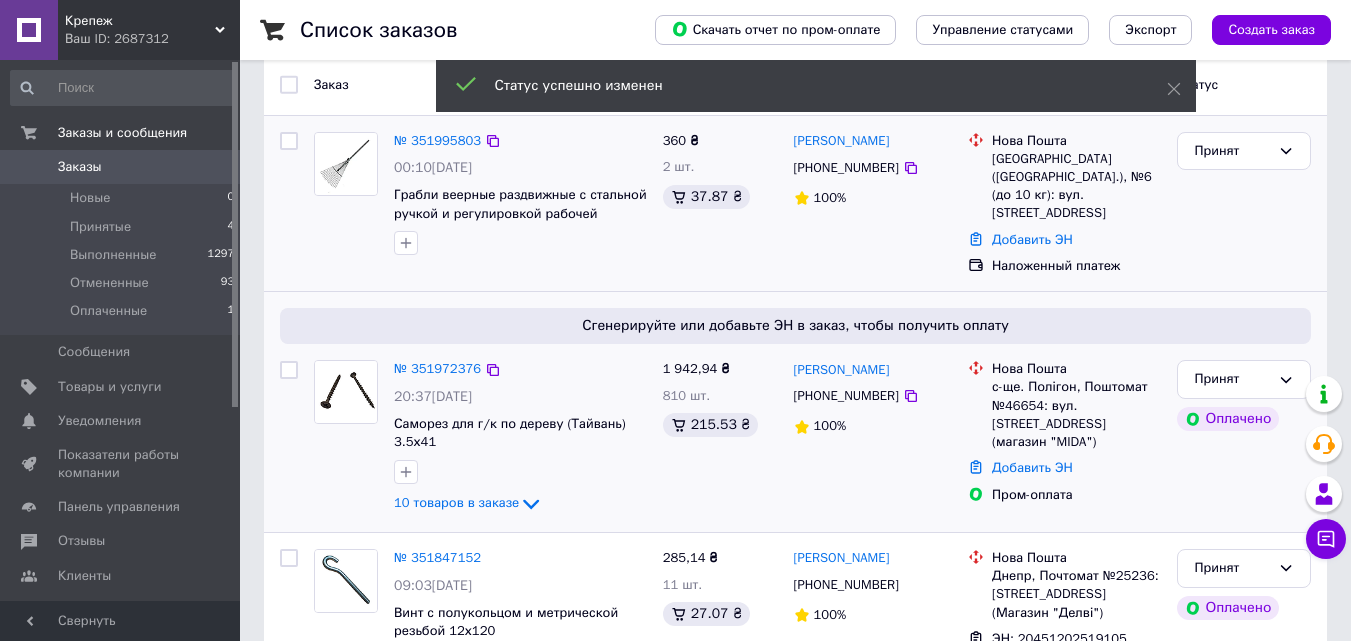 scroll, scrollTop: 200, scrollLeft: 0, axis: vertical 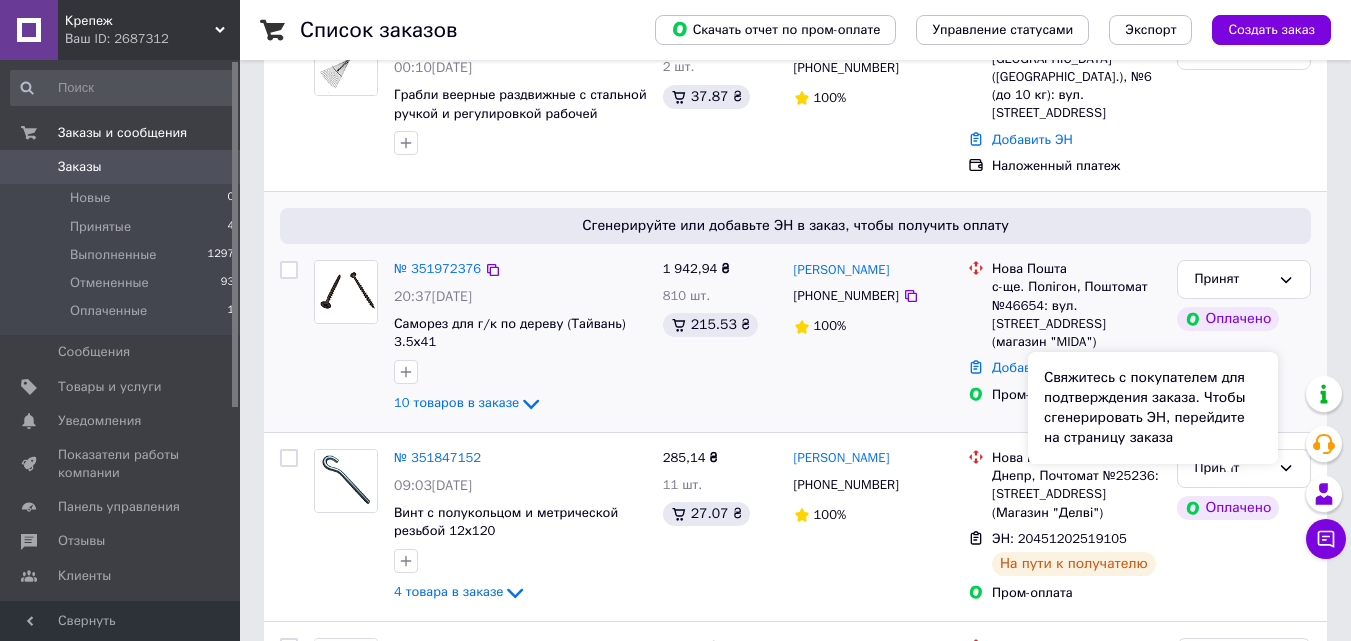 click on "Свяжитесь с покупателем для подтверждения заказа.
Чтобы сгенерировать ЭН, перейдите на страницу заказа" at bounding box center [1153, 408] 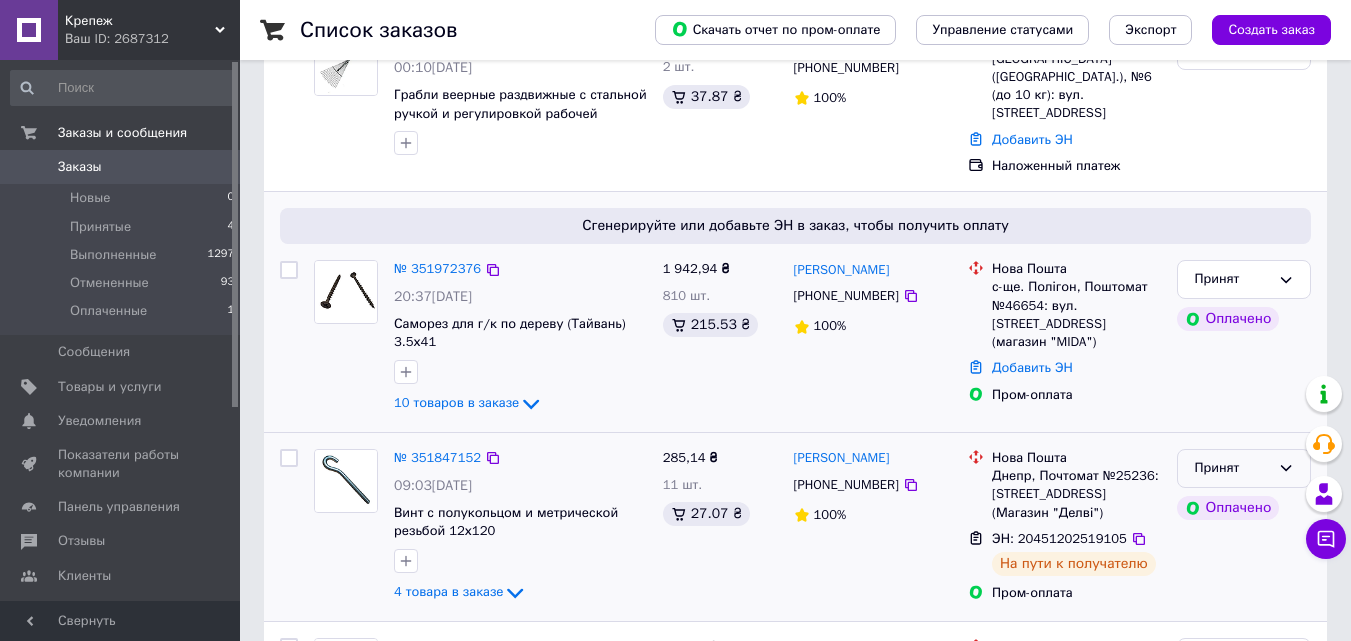 click 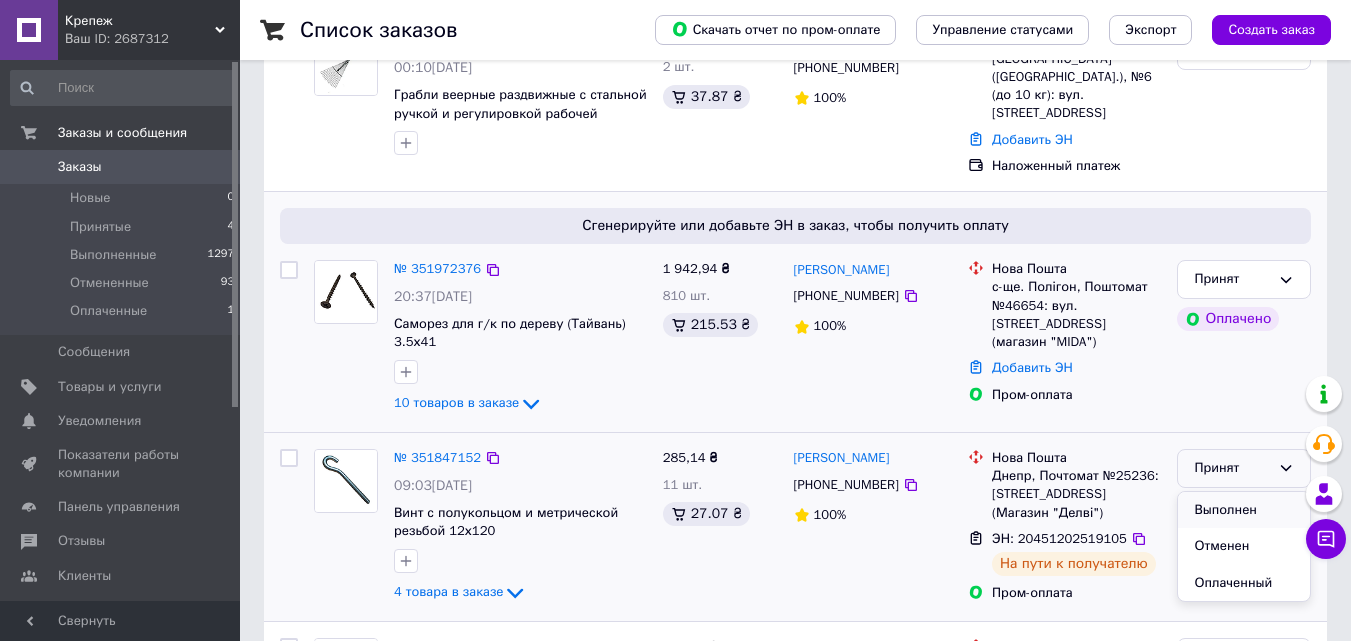 click on "Выполнен" at bounding box center [1244, 510] 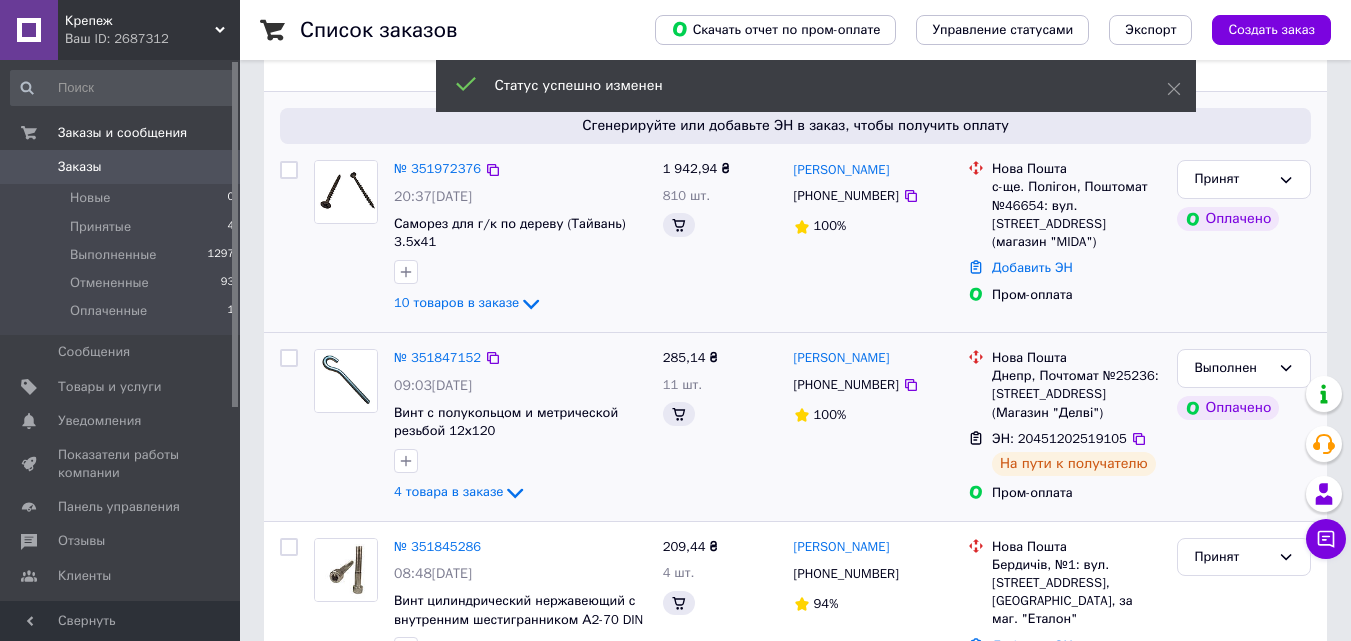 scroll, scrollTop: 400, scrollLeft: 0, axis: vertical 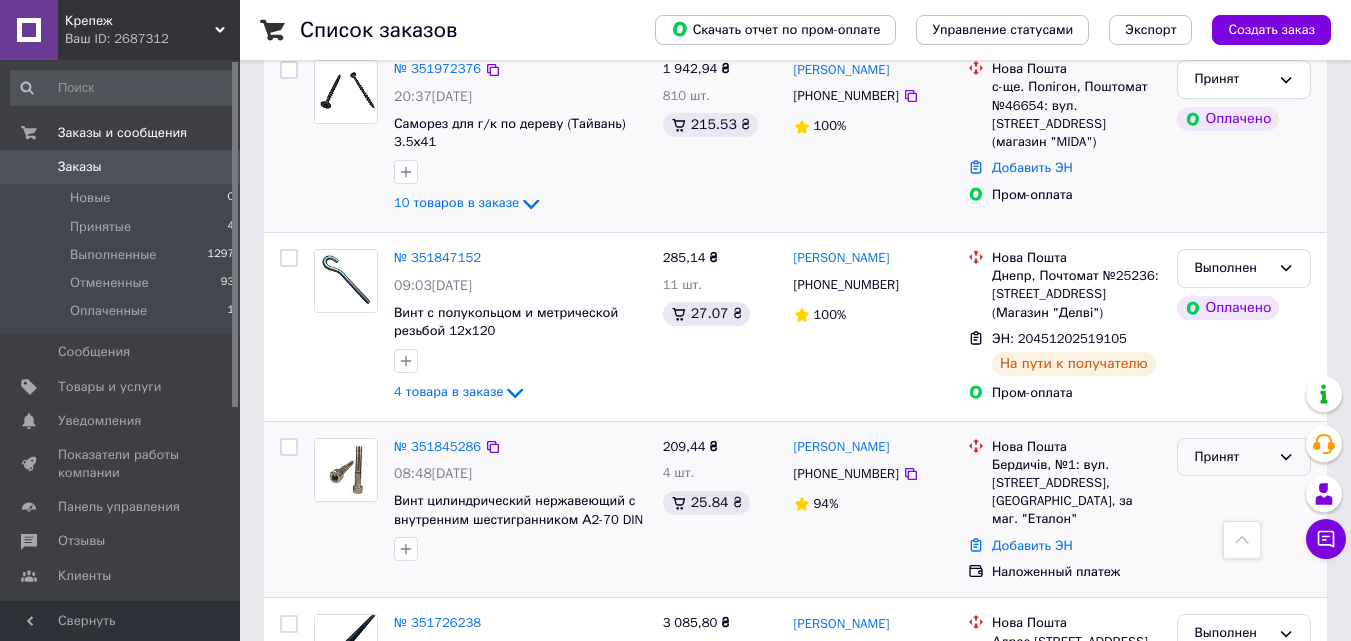 click on "Принят" at bounding box center [1232, 457] 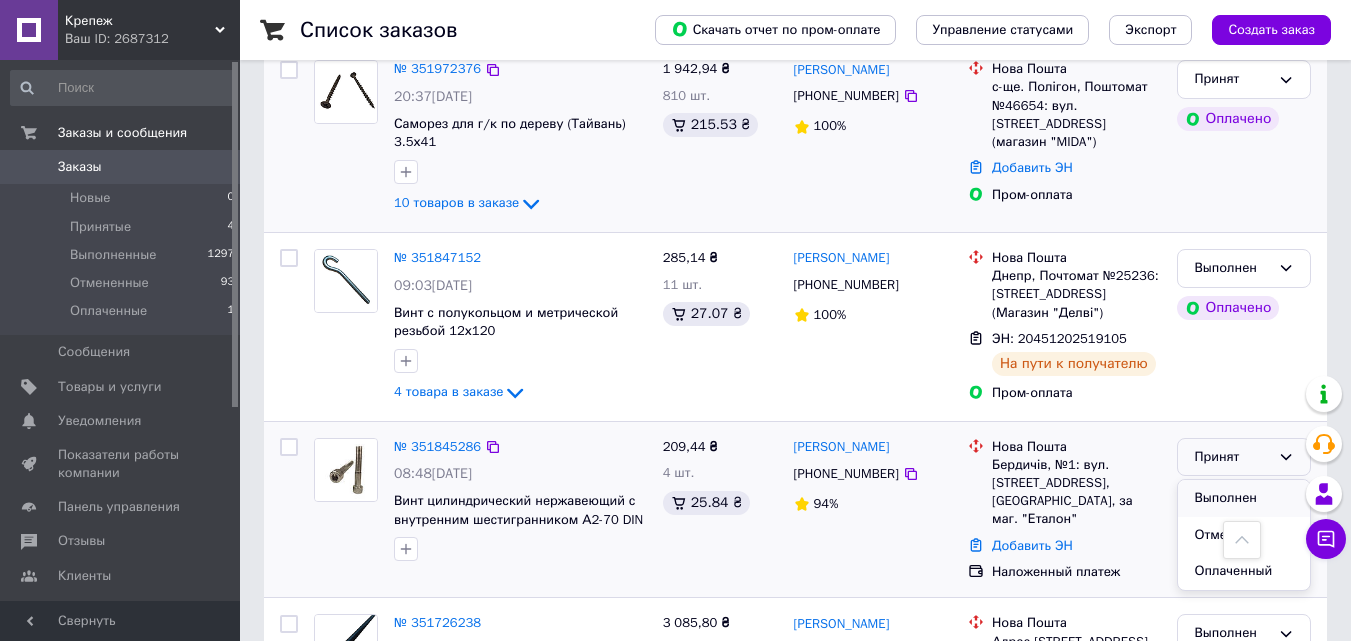 click on "Выполнен" at bounding box center (1244, 498) 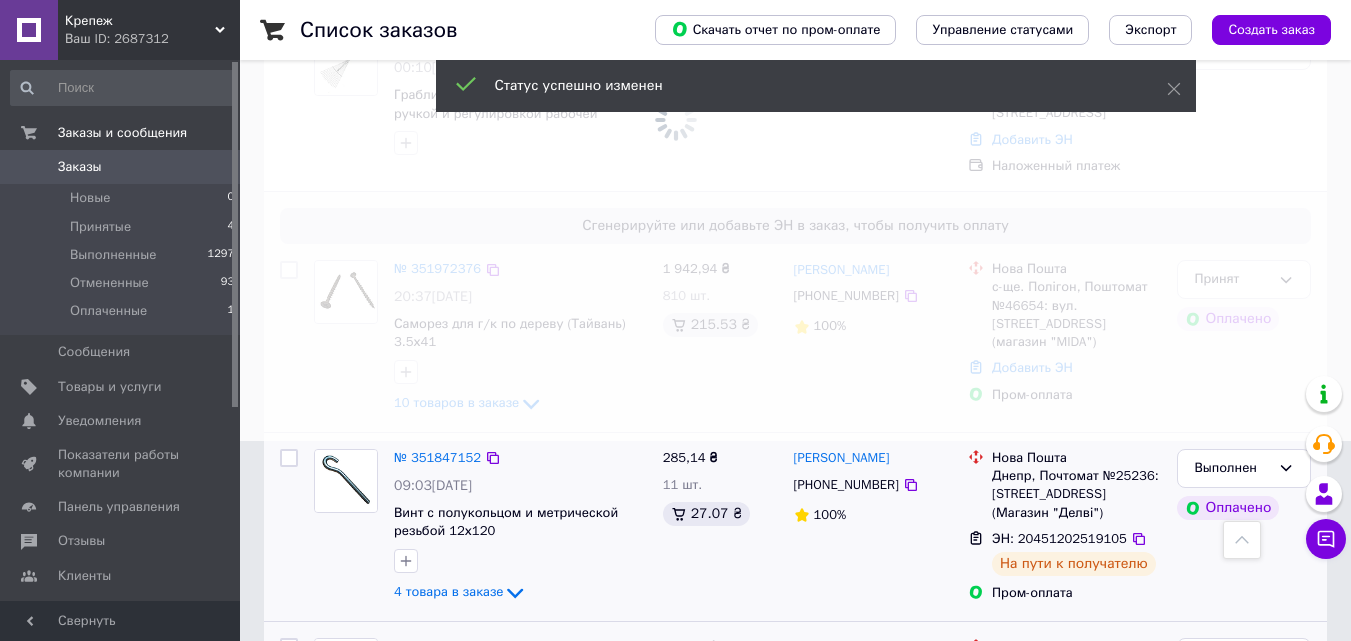 scroll, scrollTop: 0, scrollLeft: 0, axis: both 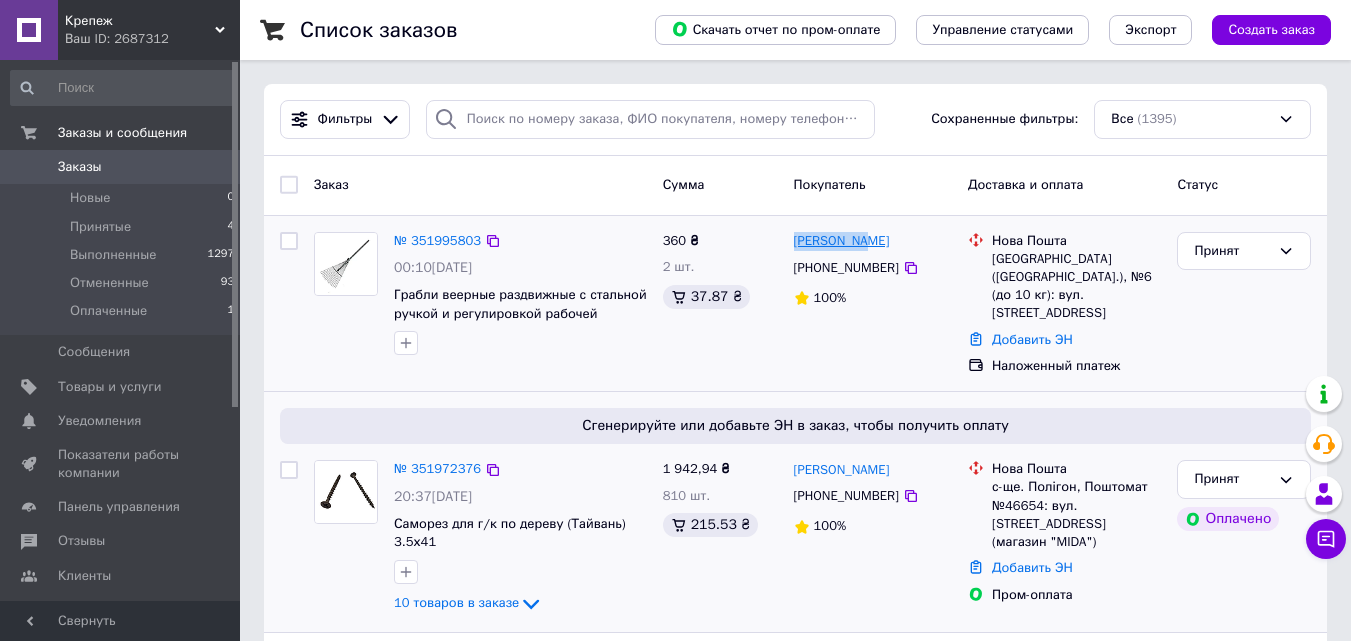 drag, startPoint x: 873, startPoint y: 239, endPoint x: 796, endPoint y: 250, distance: 77.781746 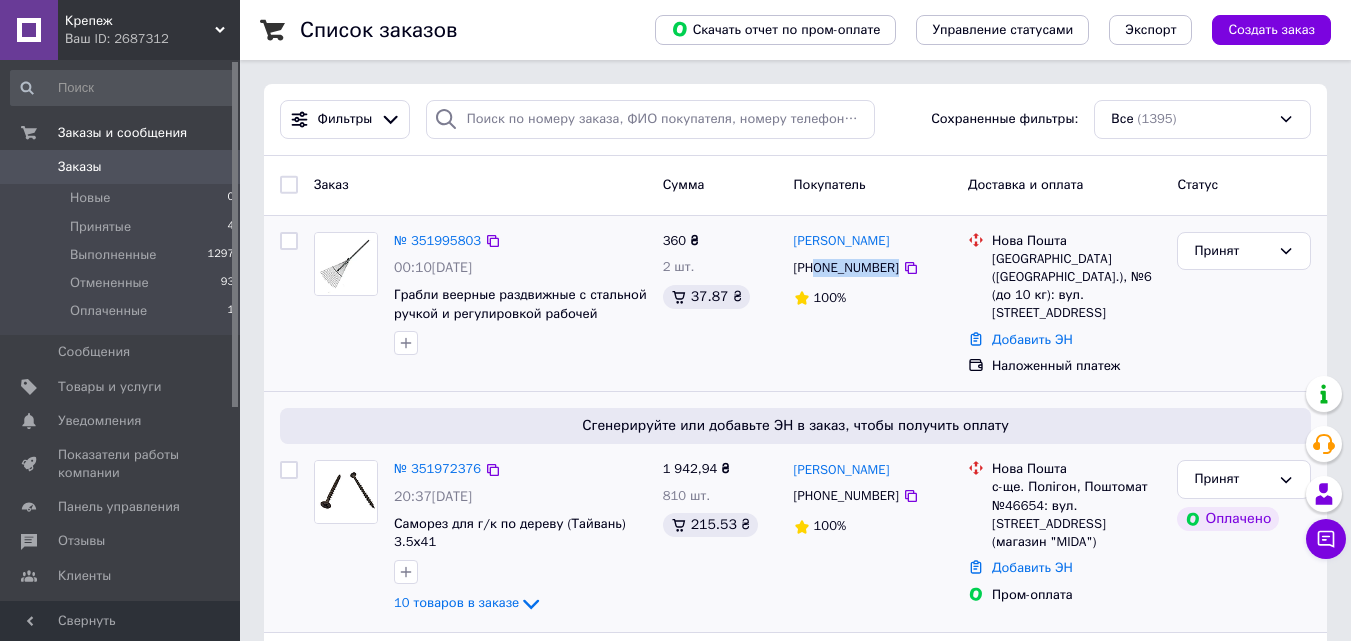 drag, startPoint x: 888, startPoint y: 268, endPoint x: 817, endPoint y: 276, distance: 71.44928 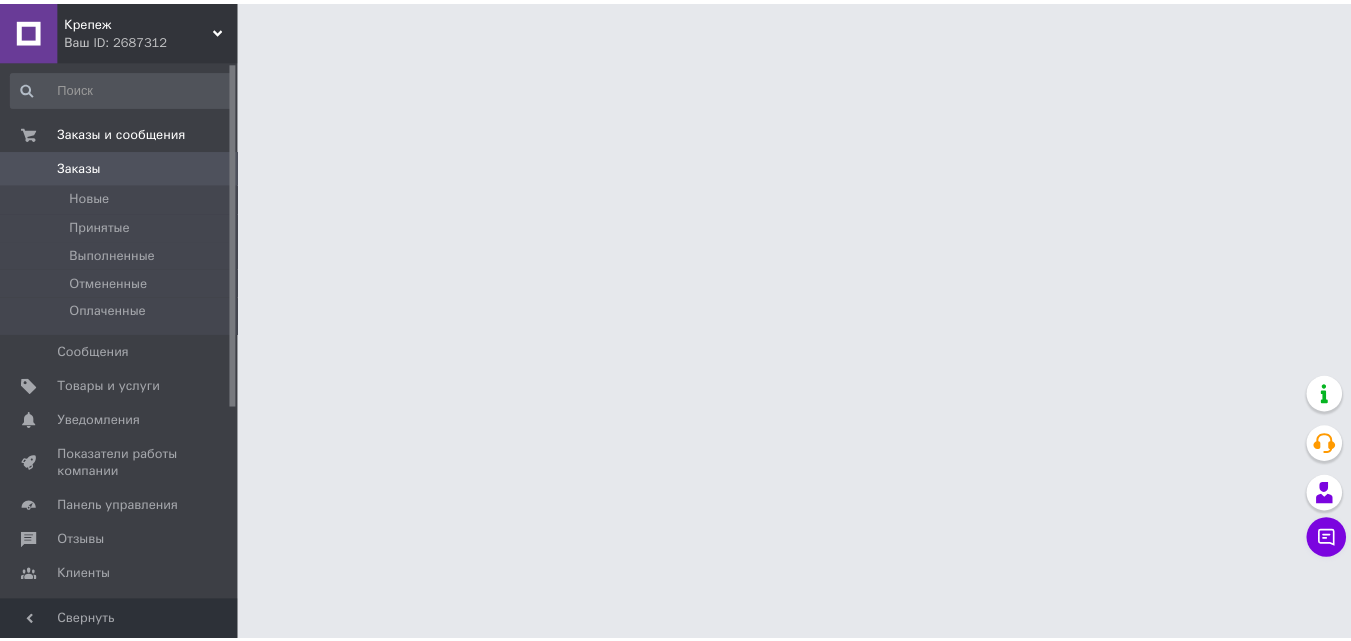 scroll, scrollTop: 0, scrollLeft: 0, axis: both 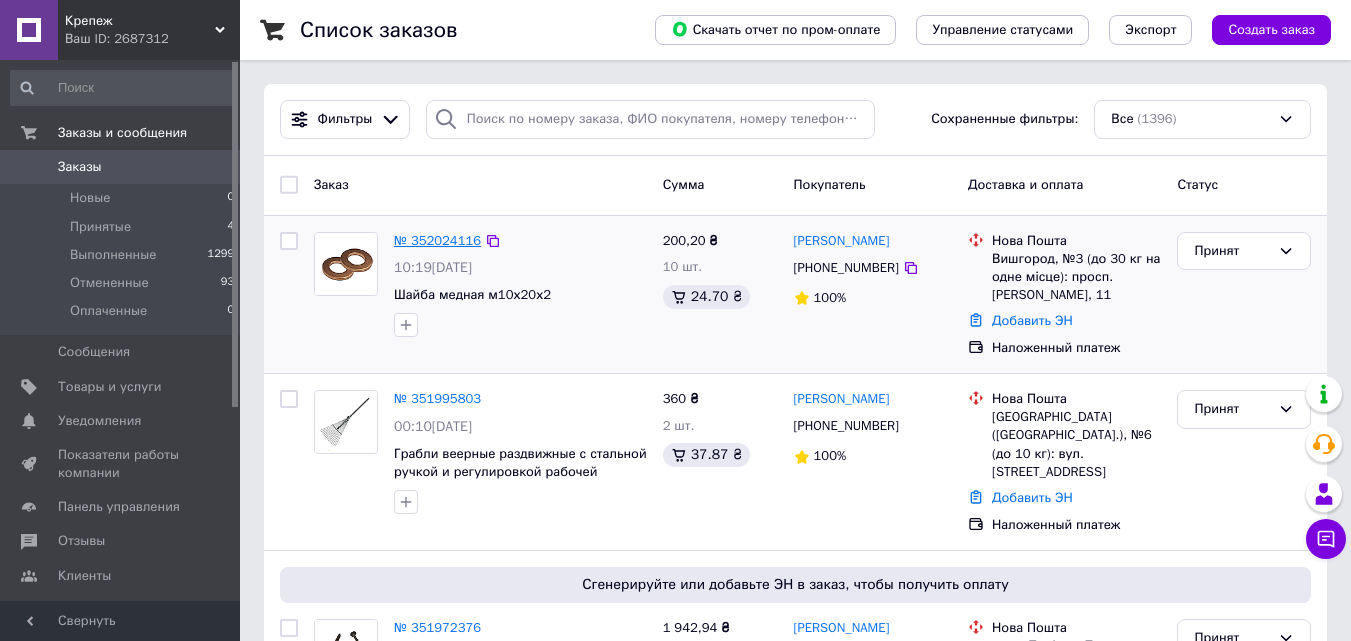 click on "№ 352024116" at bounding box center [437, 240] 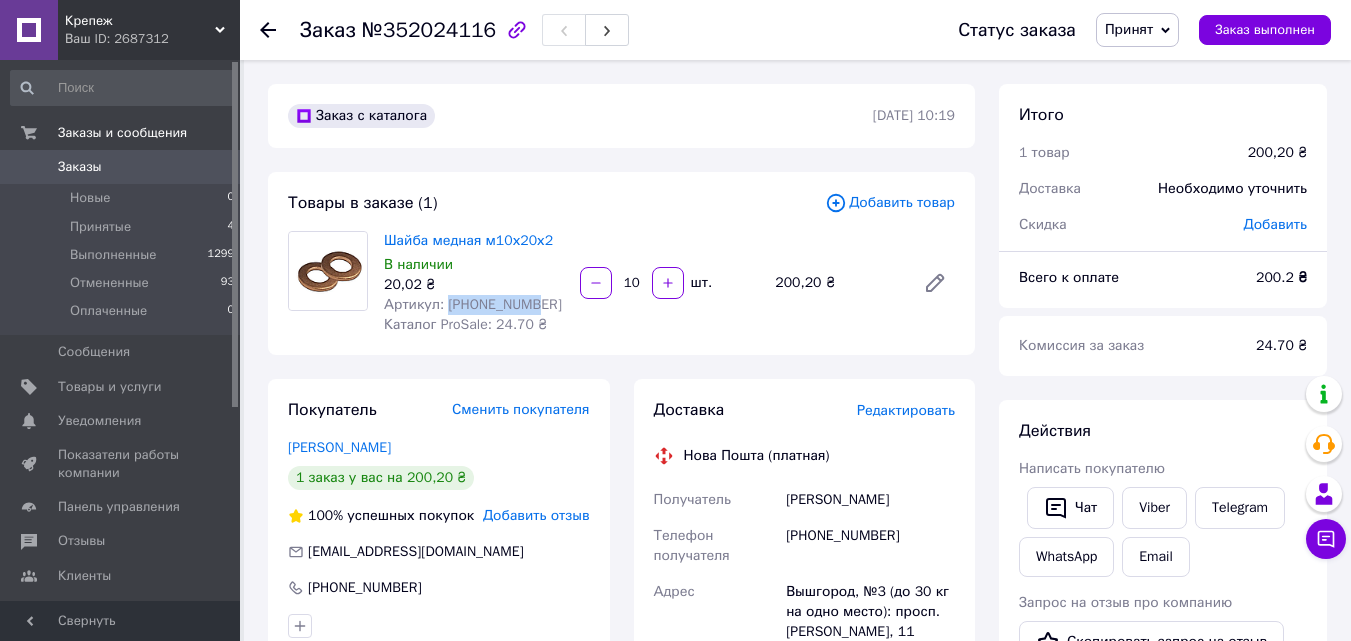 drag, startPoint x: 528, startPoint y: 307, endPoint x: 443, endPoint y: 309, distance: 85.02353 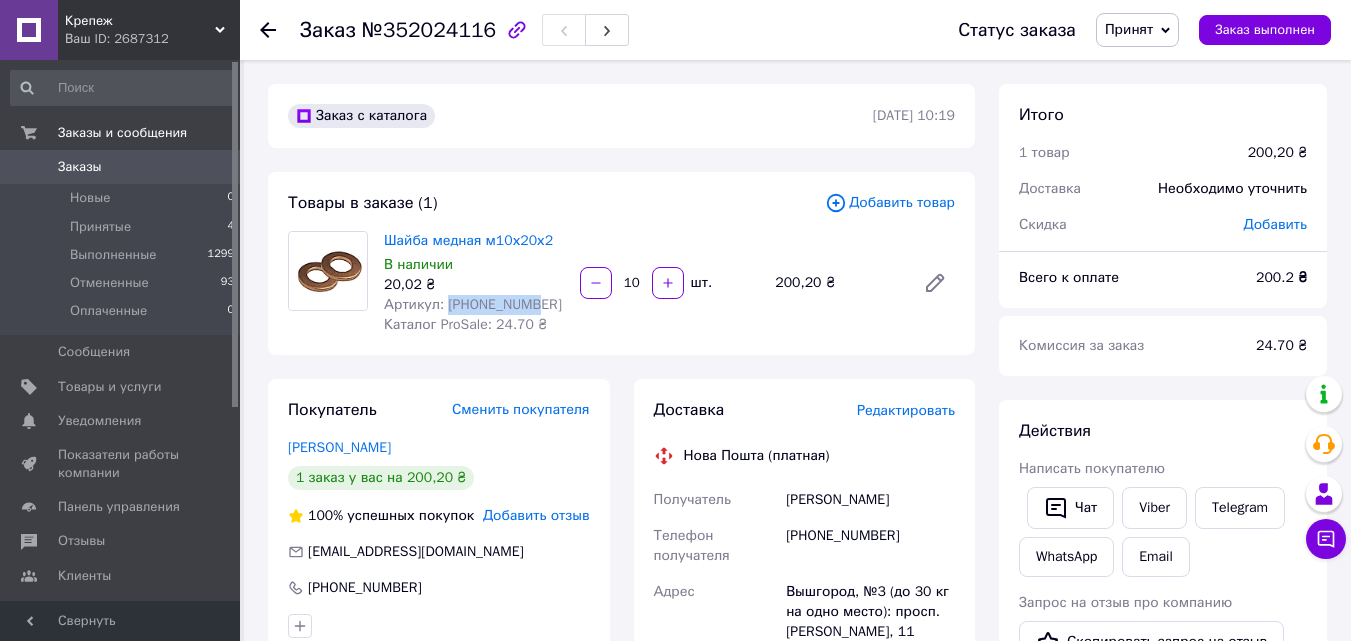 drag, startPoint x: 921, startPoint y: 503, endPoint x: 789, endPoint y: 509, distance: 132.13629 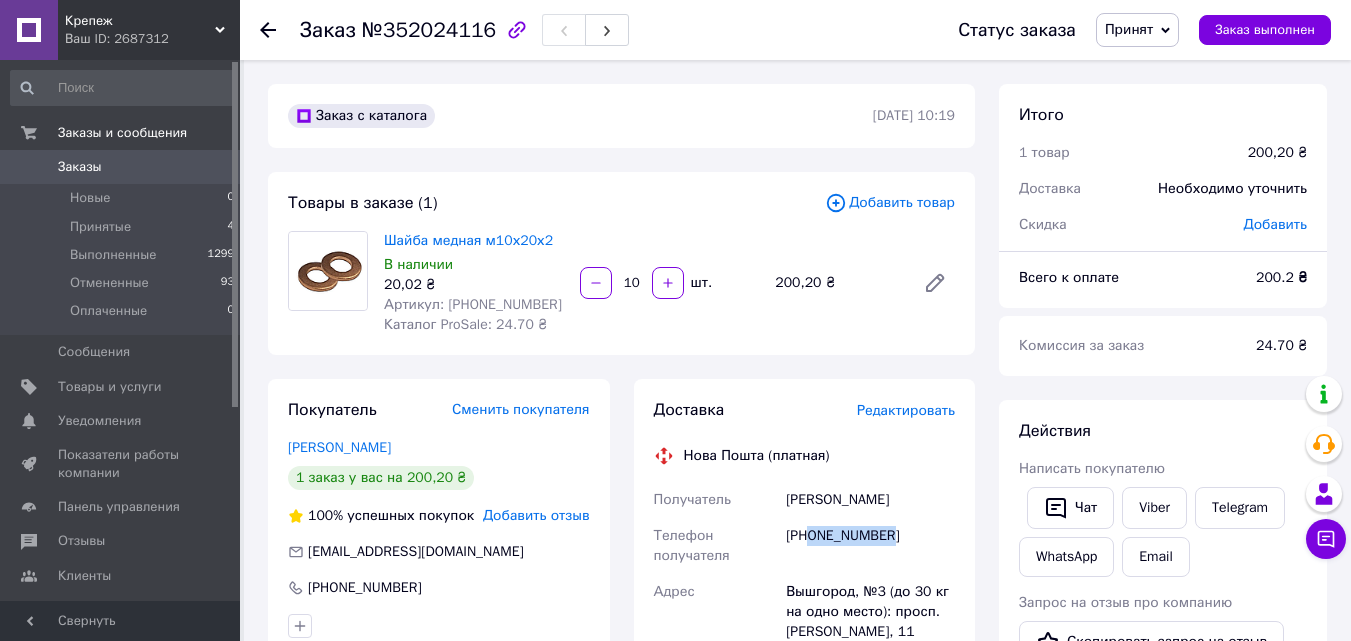 drag, startPoint x: 890, startPoint y: 532, endPoint x: 812, endPoint y: 540, distance: 78.40918 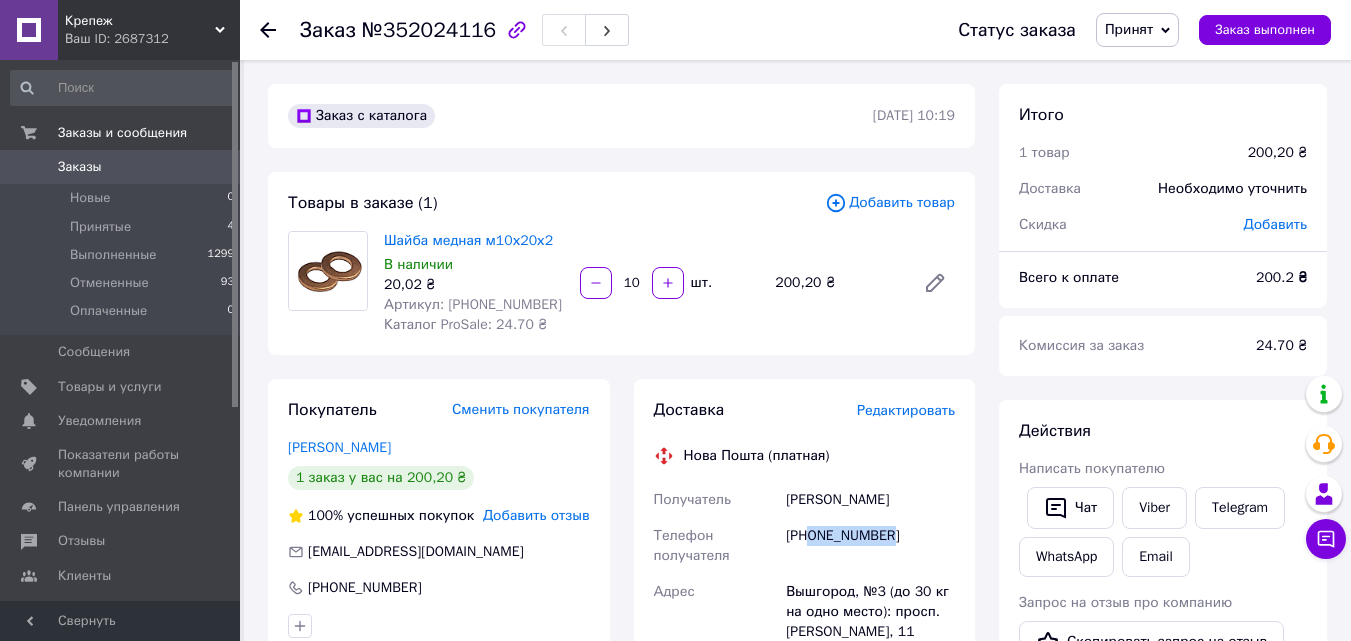 scroll, scrollTop: 100, scrollLeft: 0, axis: vertical 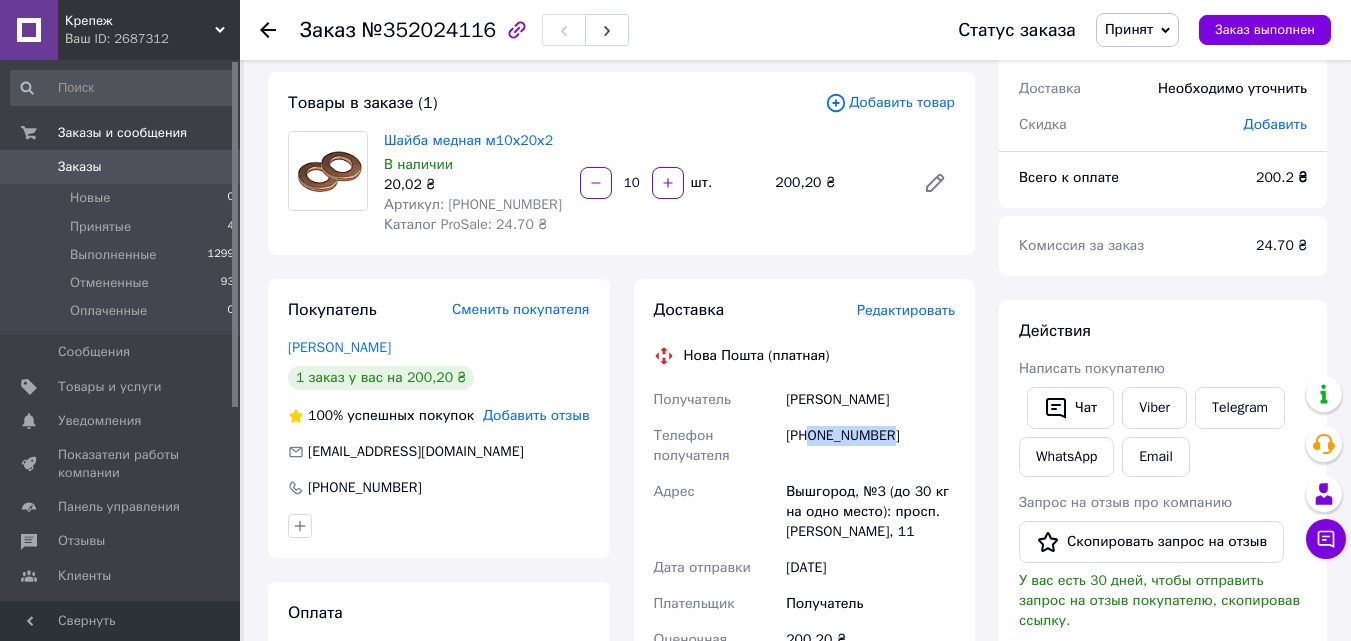 drag, startPoint x: 787, startPoint y: 489, endPoint x: 924, endPoint y: 537, distance: 145.16542 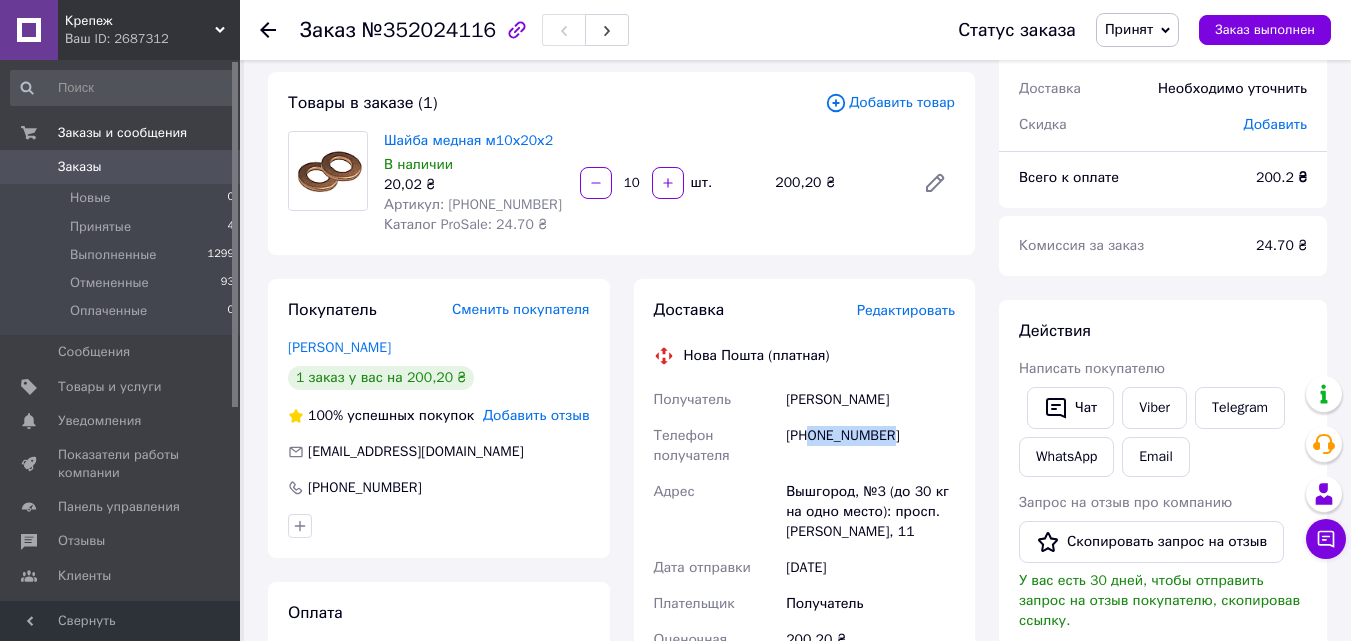 click on "Заказы" at bounding box center (121, 167) 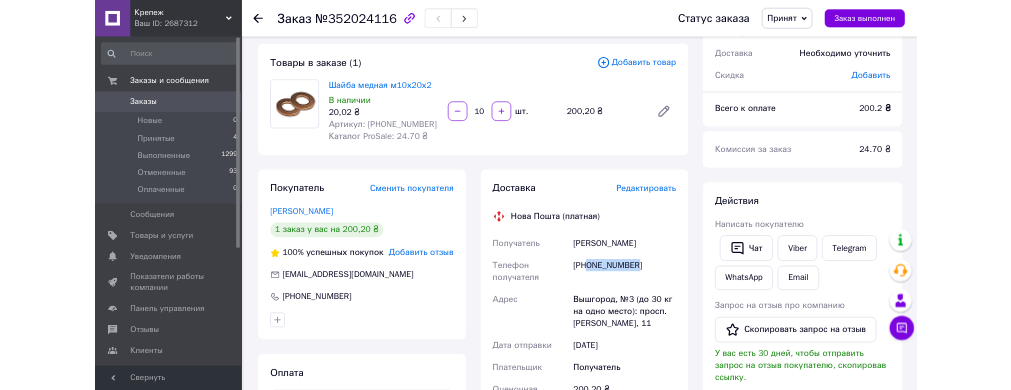 scroll, scrollTop: 0, scrollLeft: 0, axis: both 